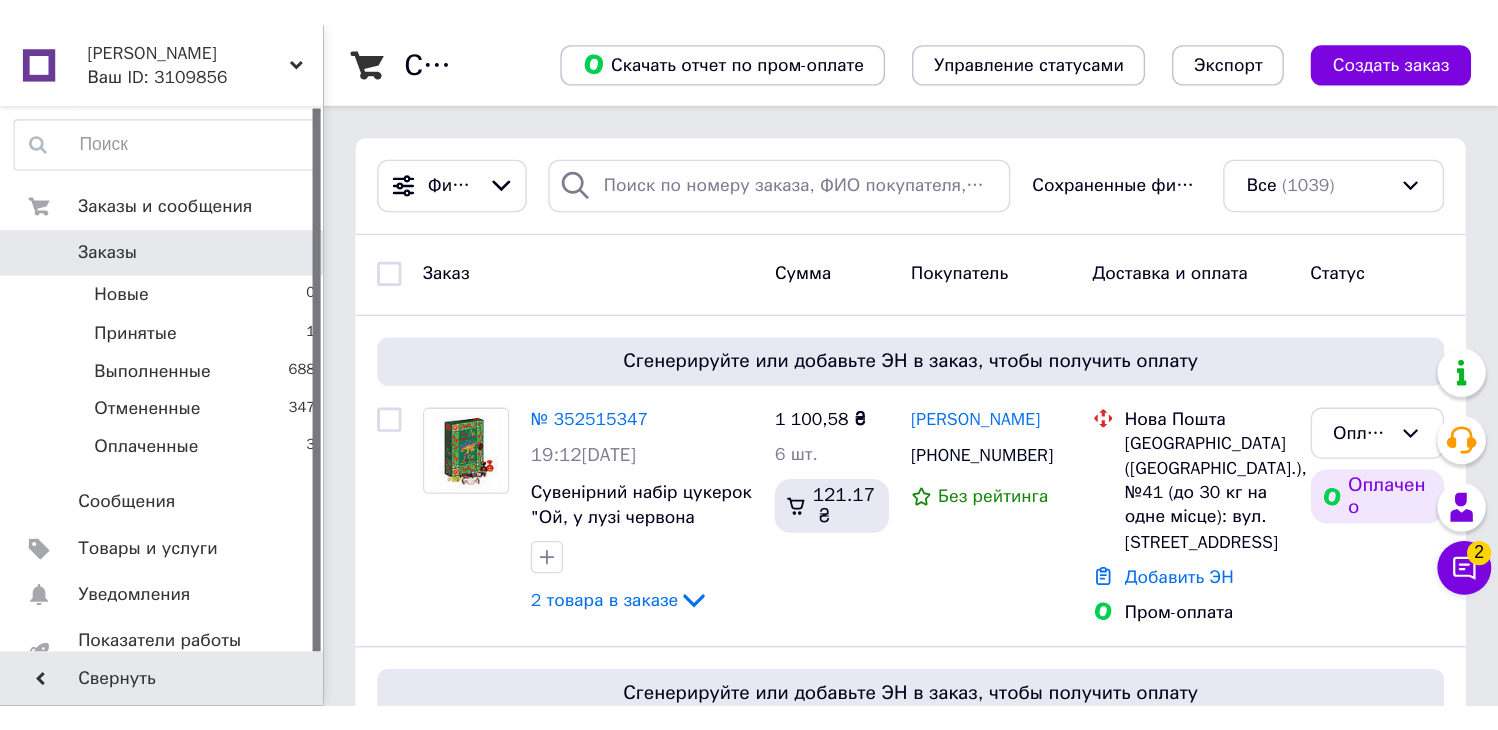 scroll, scrollTop: 0, scrollLeft: 0, axis: both 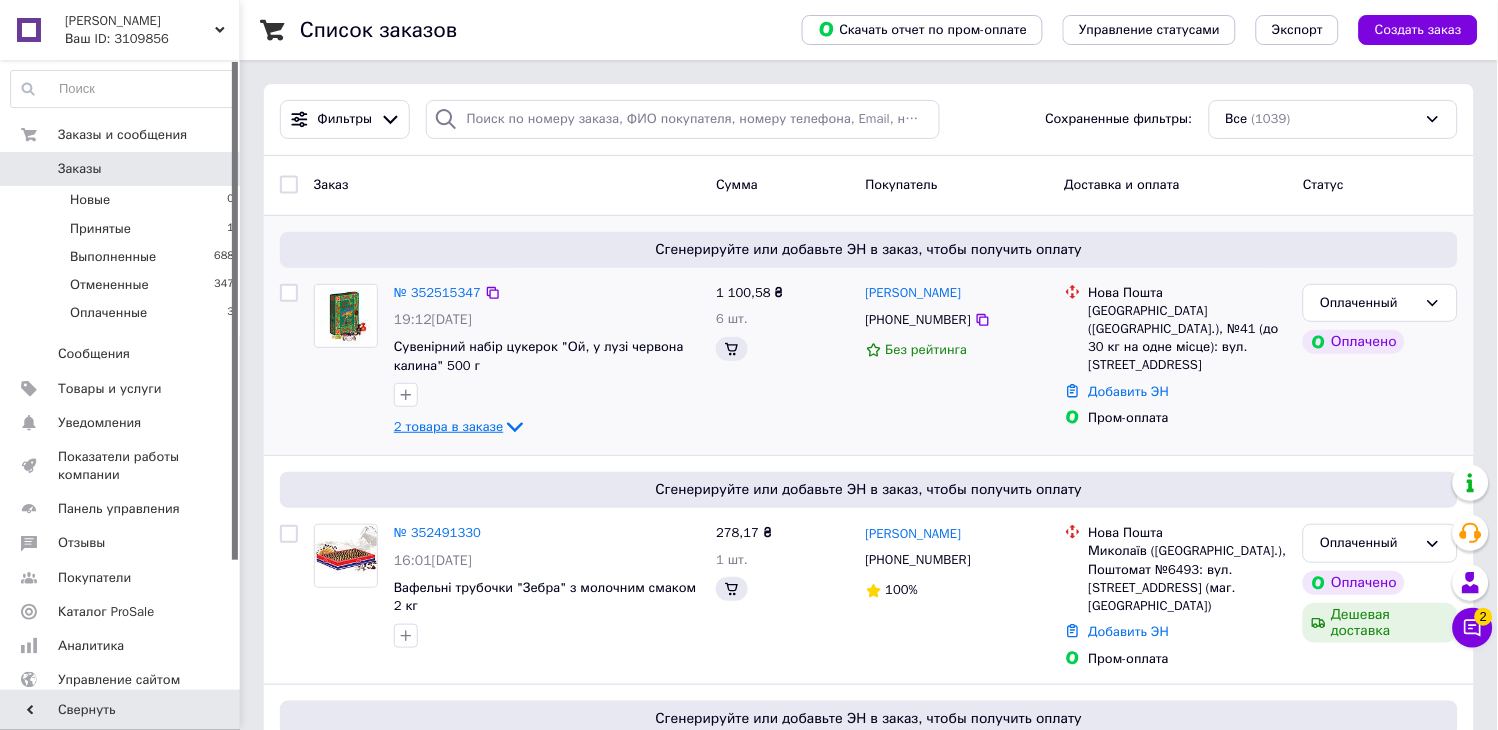 click on "2 товара в заказе" at bounding box center (448, 426) 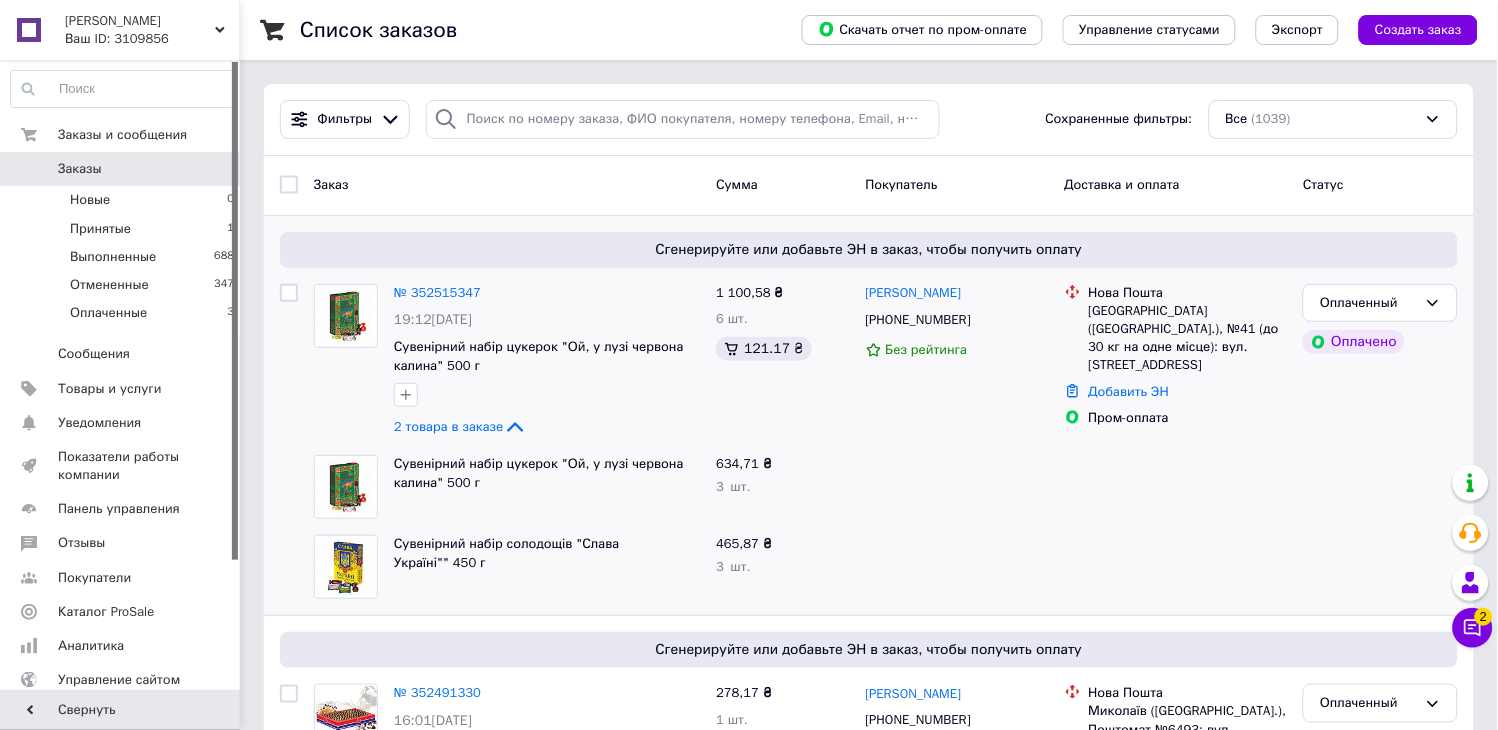 scroll, scrollTop: 111, scrollLeft: 0, axis: vertical 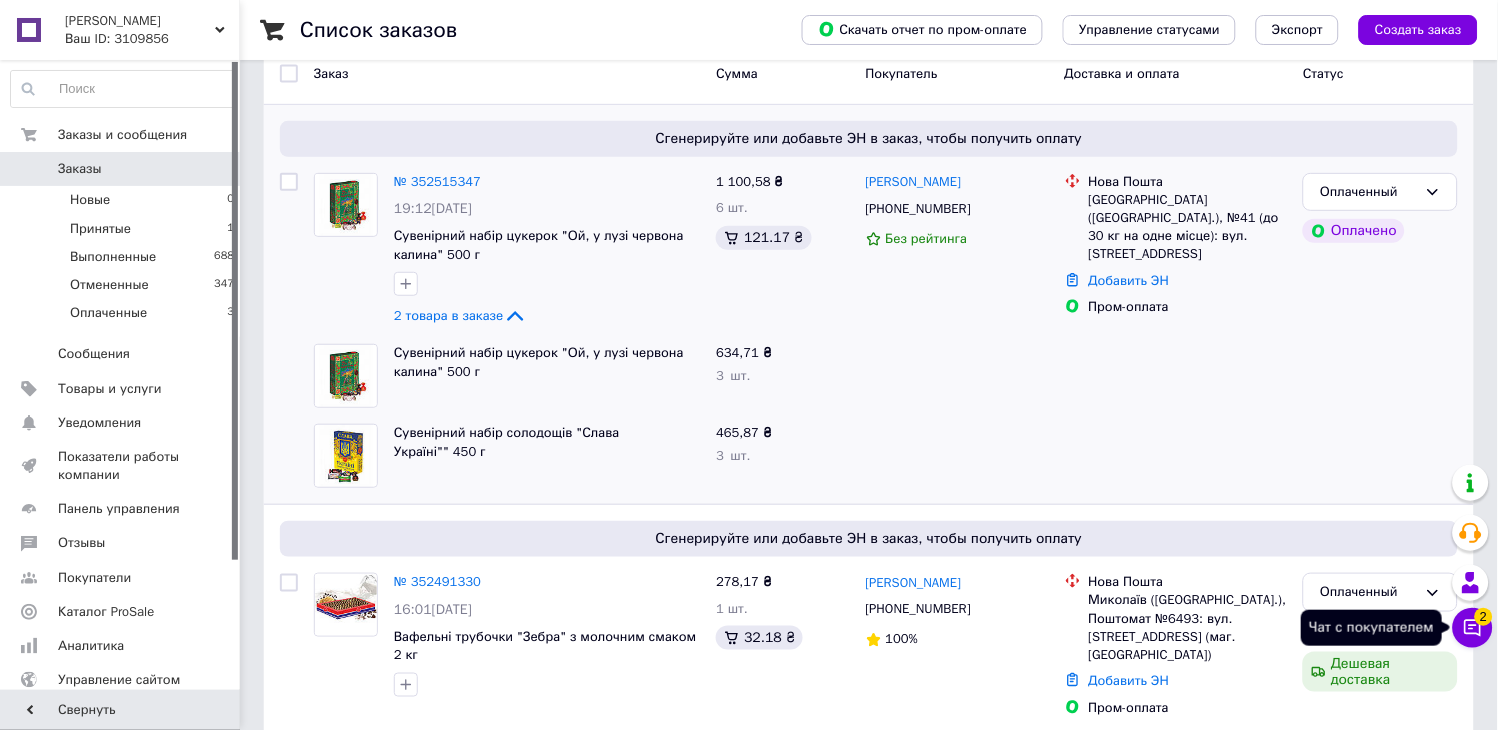 click on "2" at bounding box center [1484, 617] 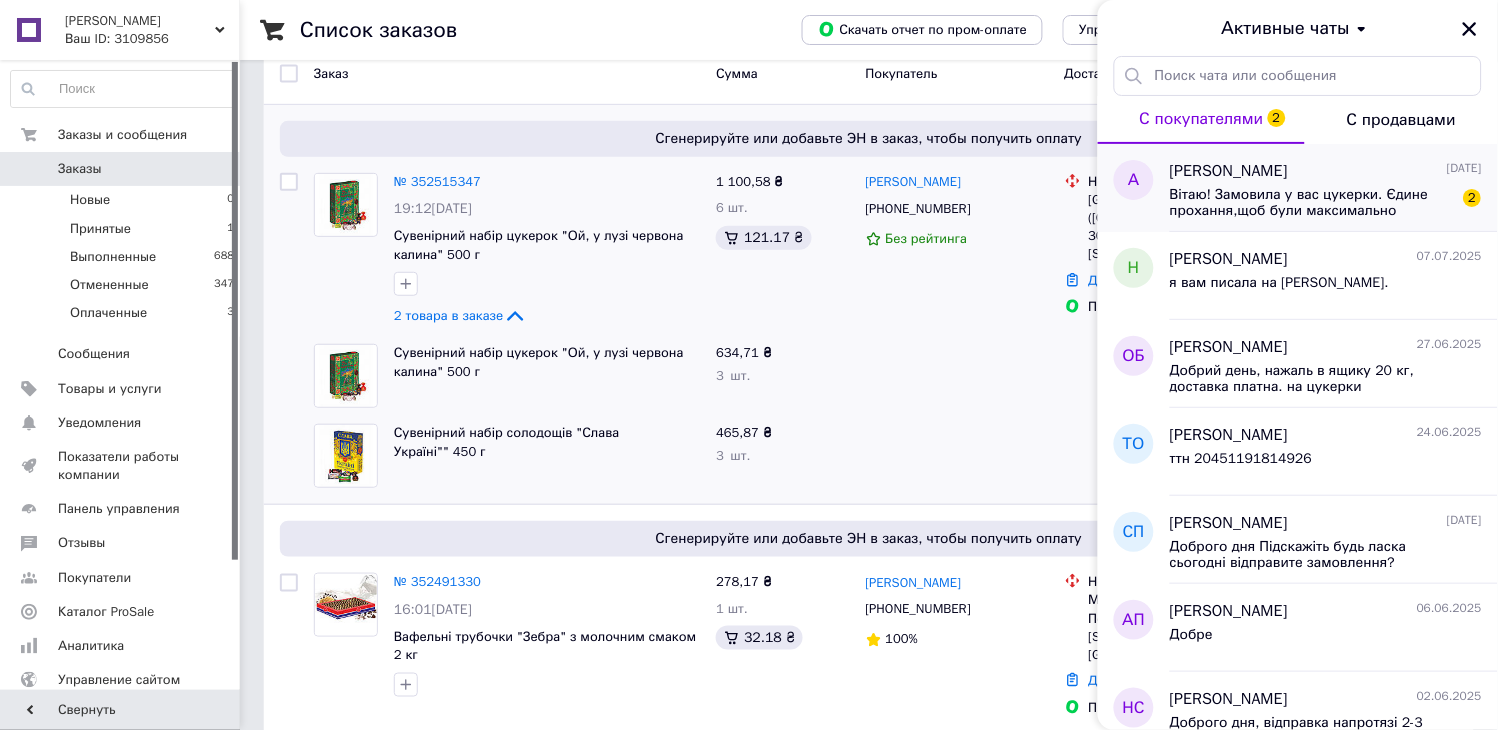 click on "Вітаю!
Замовила у вас цукерки.
Єдине прохання,щоб були максимально свіжі,бо це на подарунок.
Дякую! 2" at bounding box center [1326, 201] 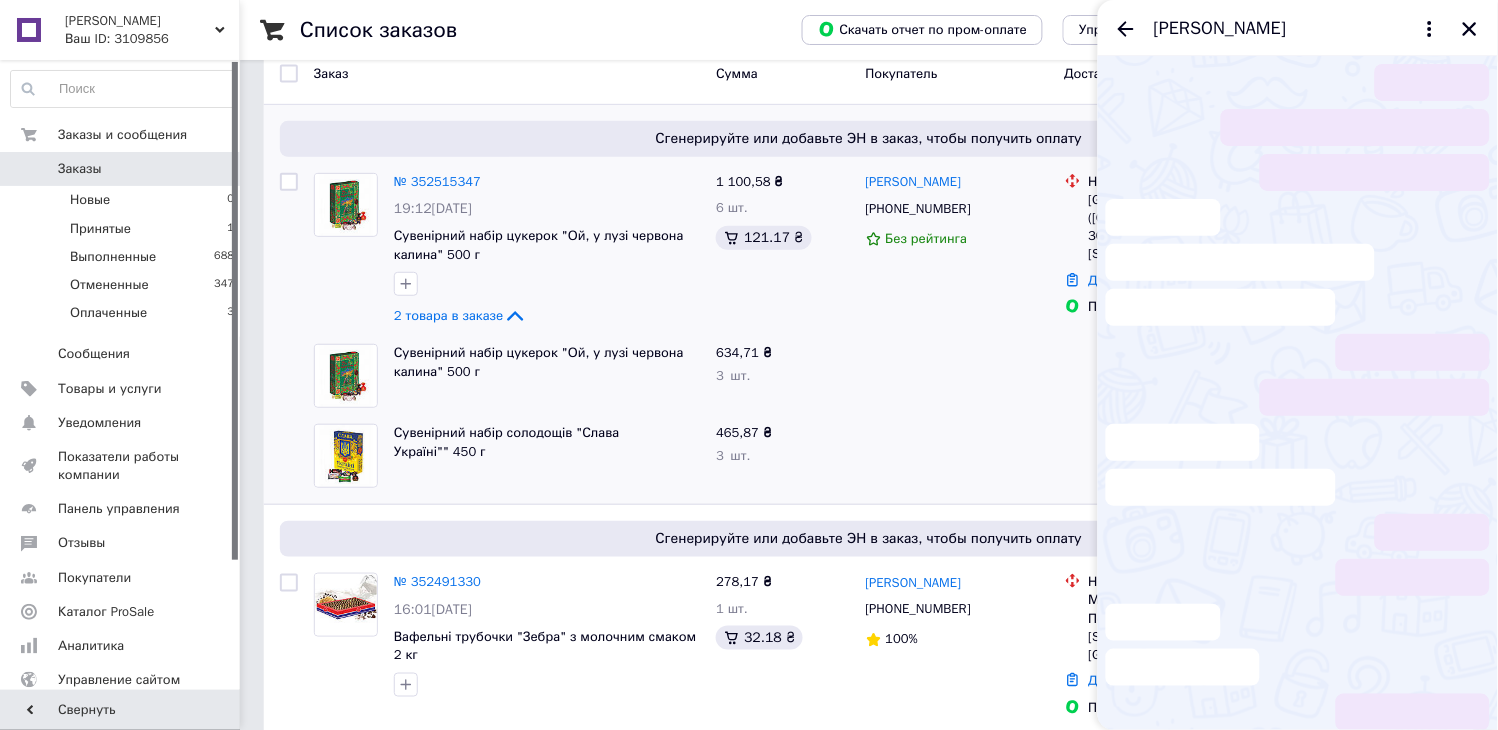 scroll, scrollTop: 53, scrollLeft: 0, axis: vertical 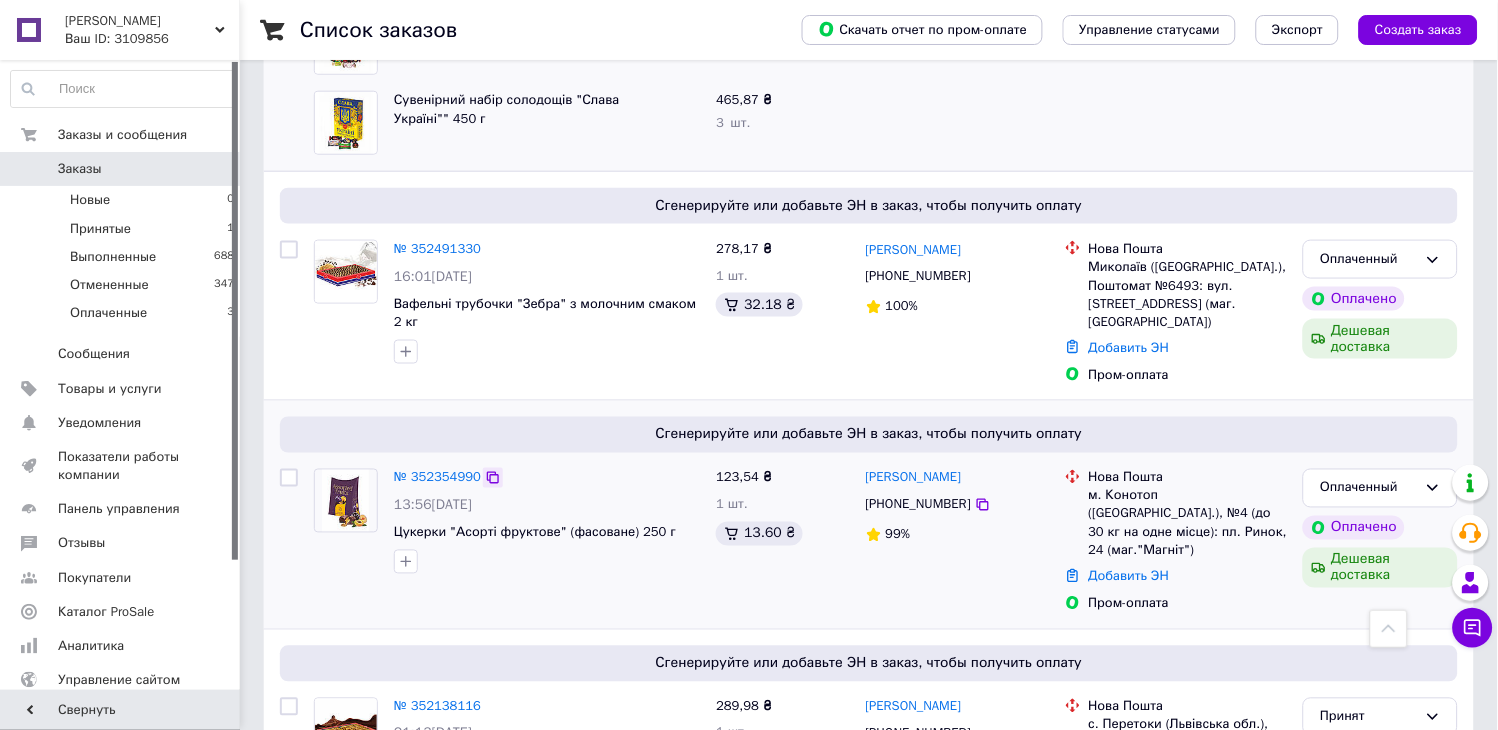 click 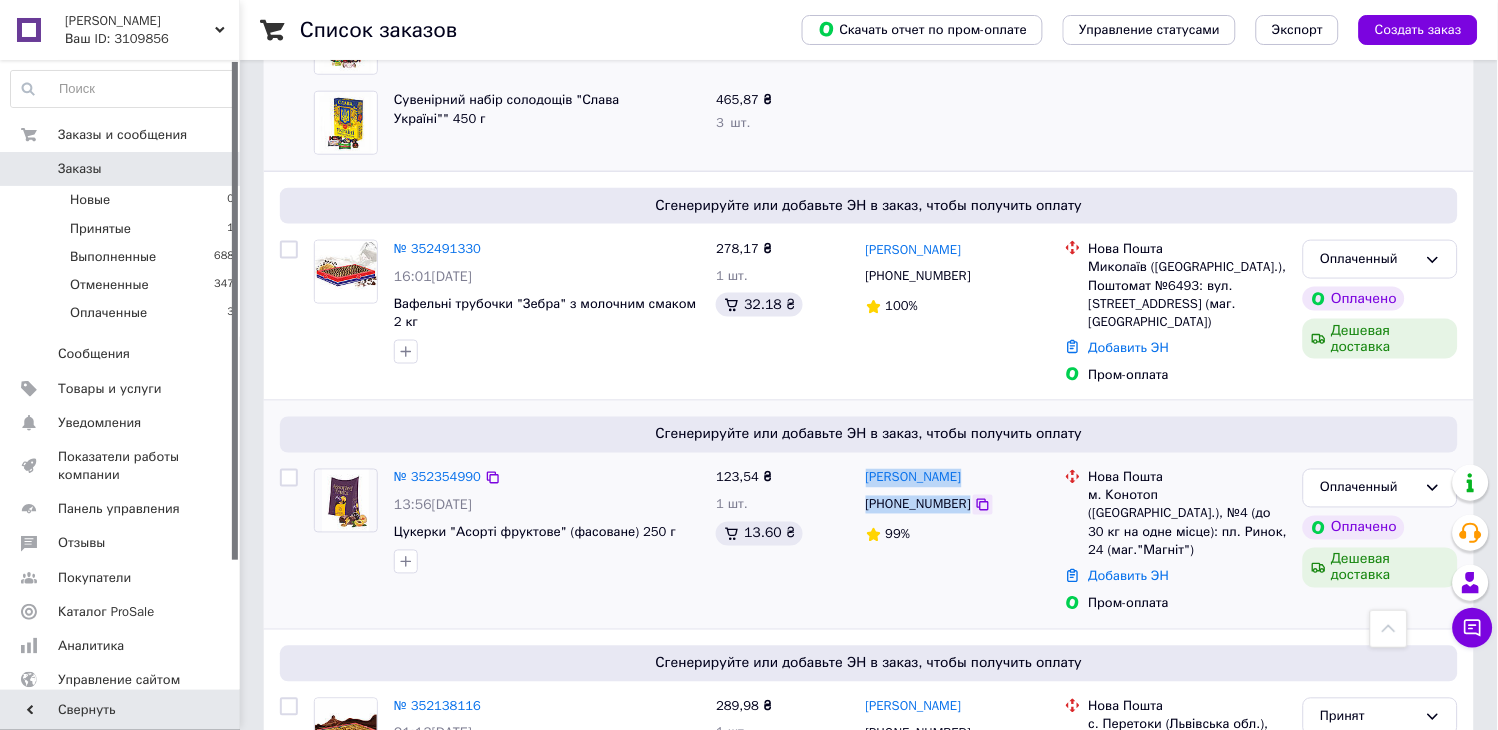 copy on "Ольга Драло +380978897519" 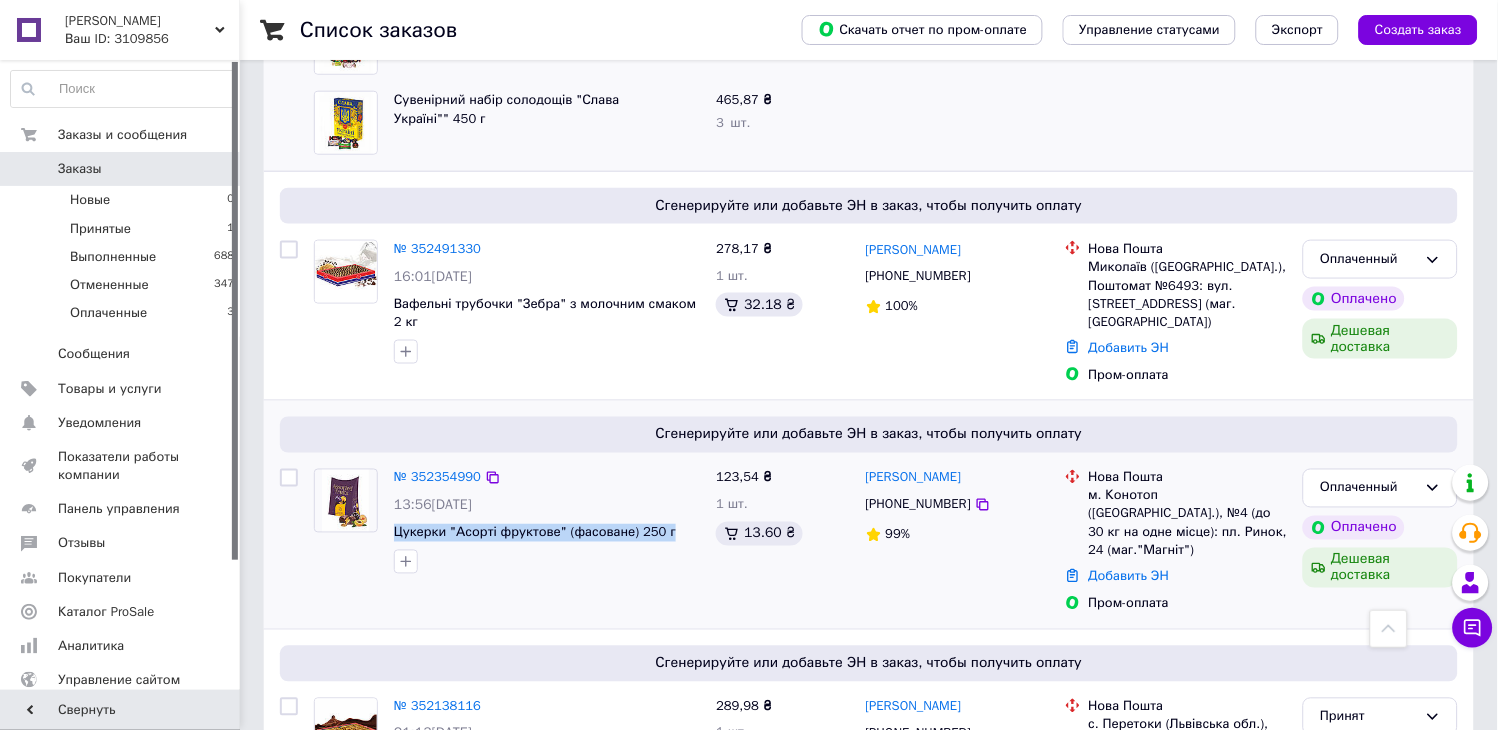 copy on "Цукерки "Асорті фруктове" (фасоване) 250 г" 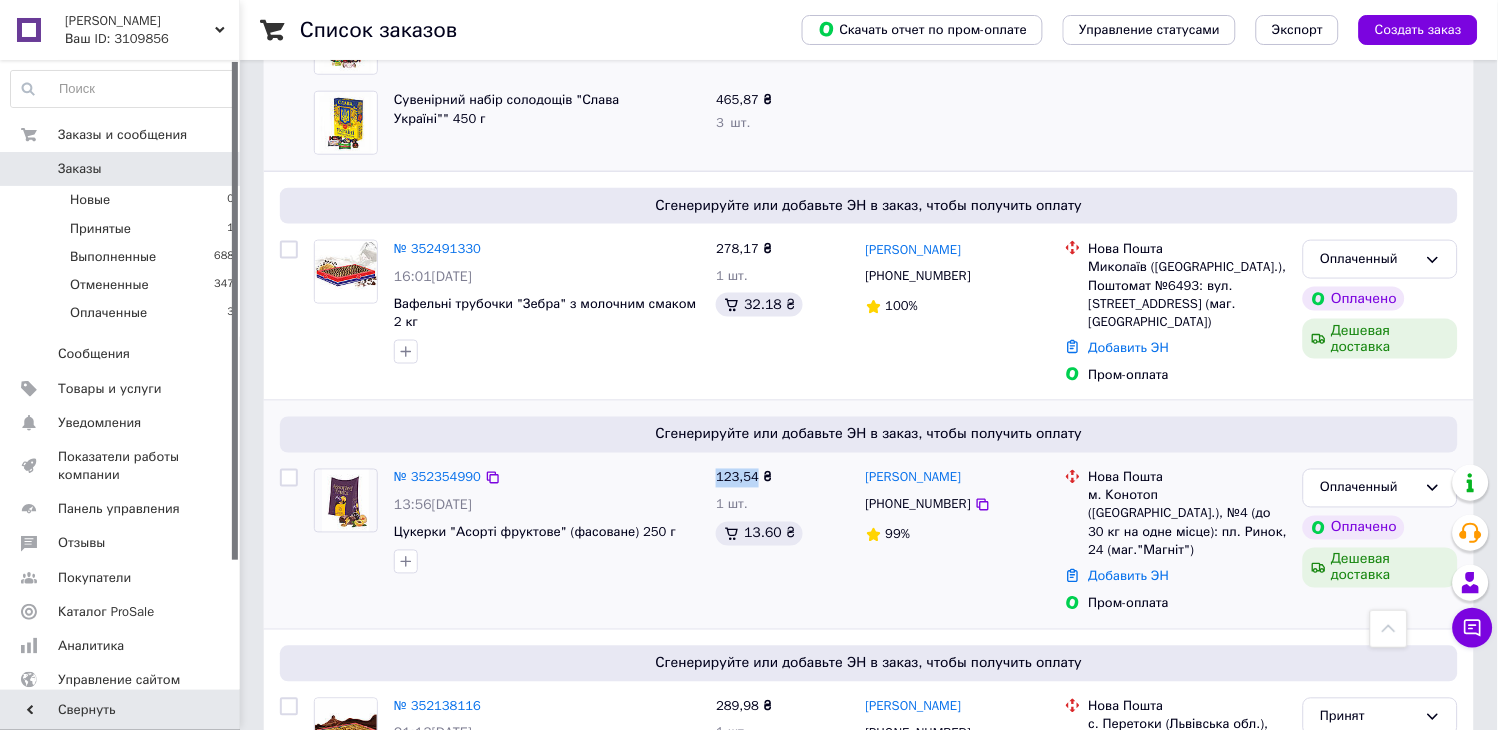 copy on "123,54" 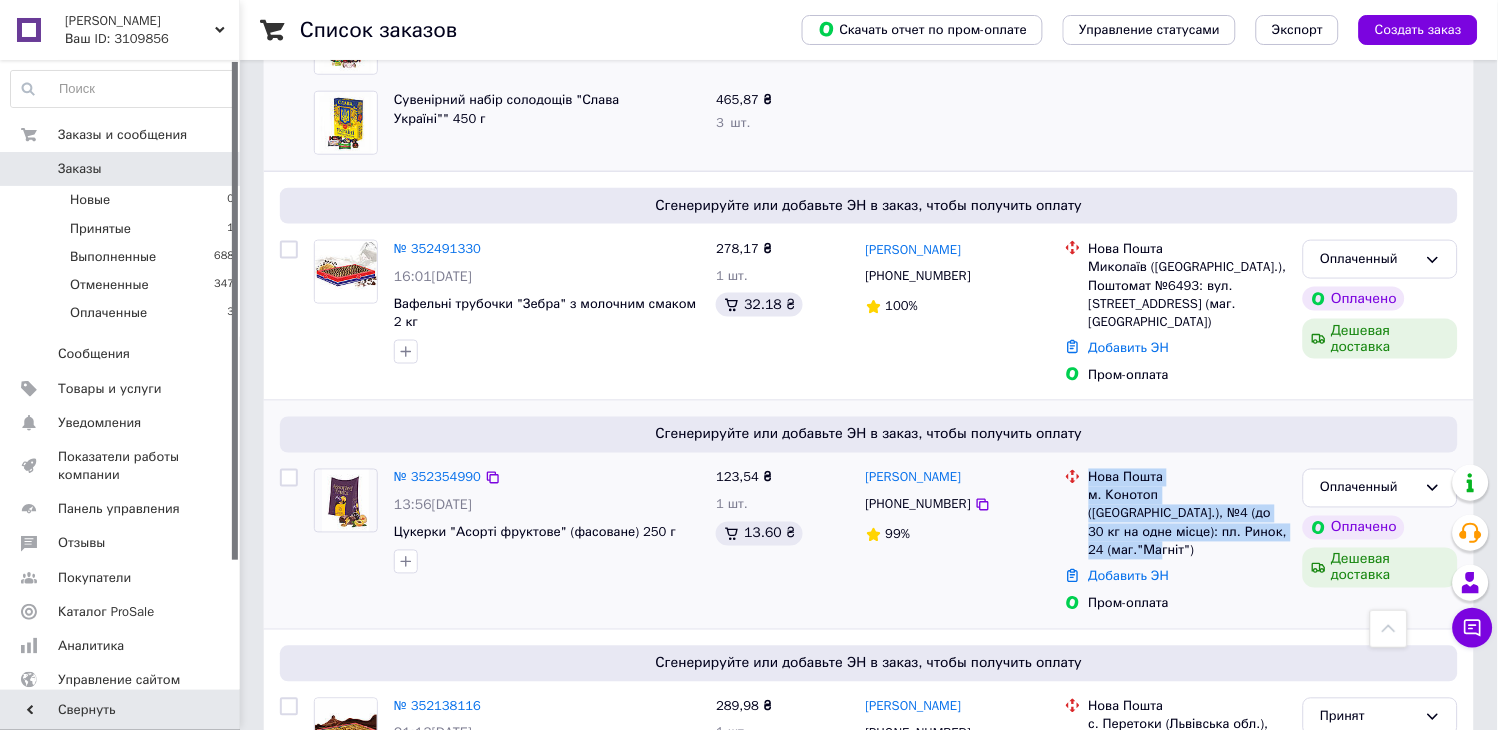 copy on "Нова Пошта м. Конотоп (Сумська обл.), №4 (до 30 кг на одне місце): пл. Ринок, 24 (маг."Магніт")" 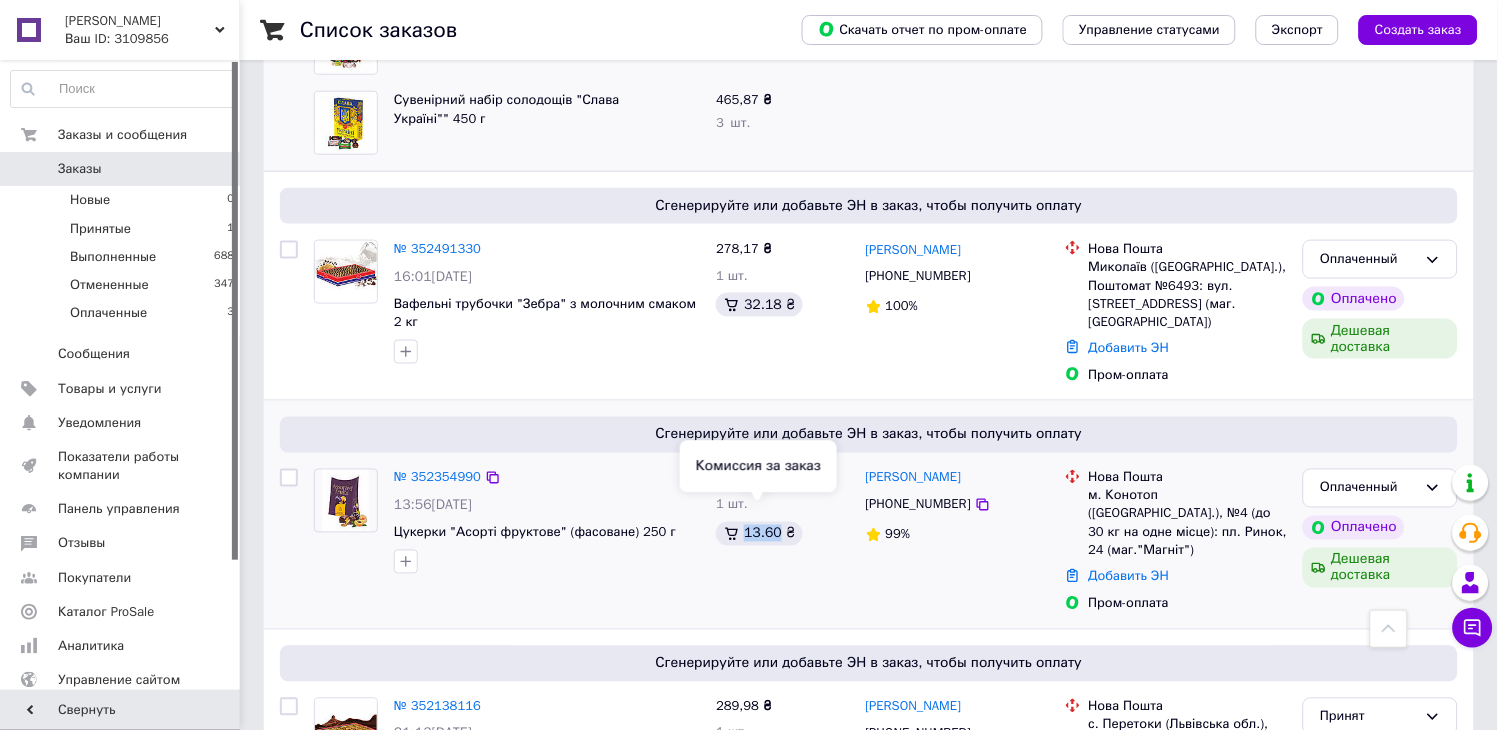 copy on "13.60" 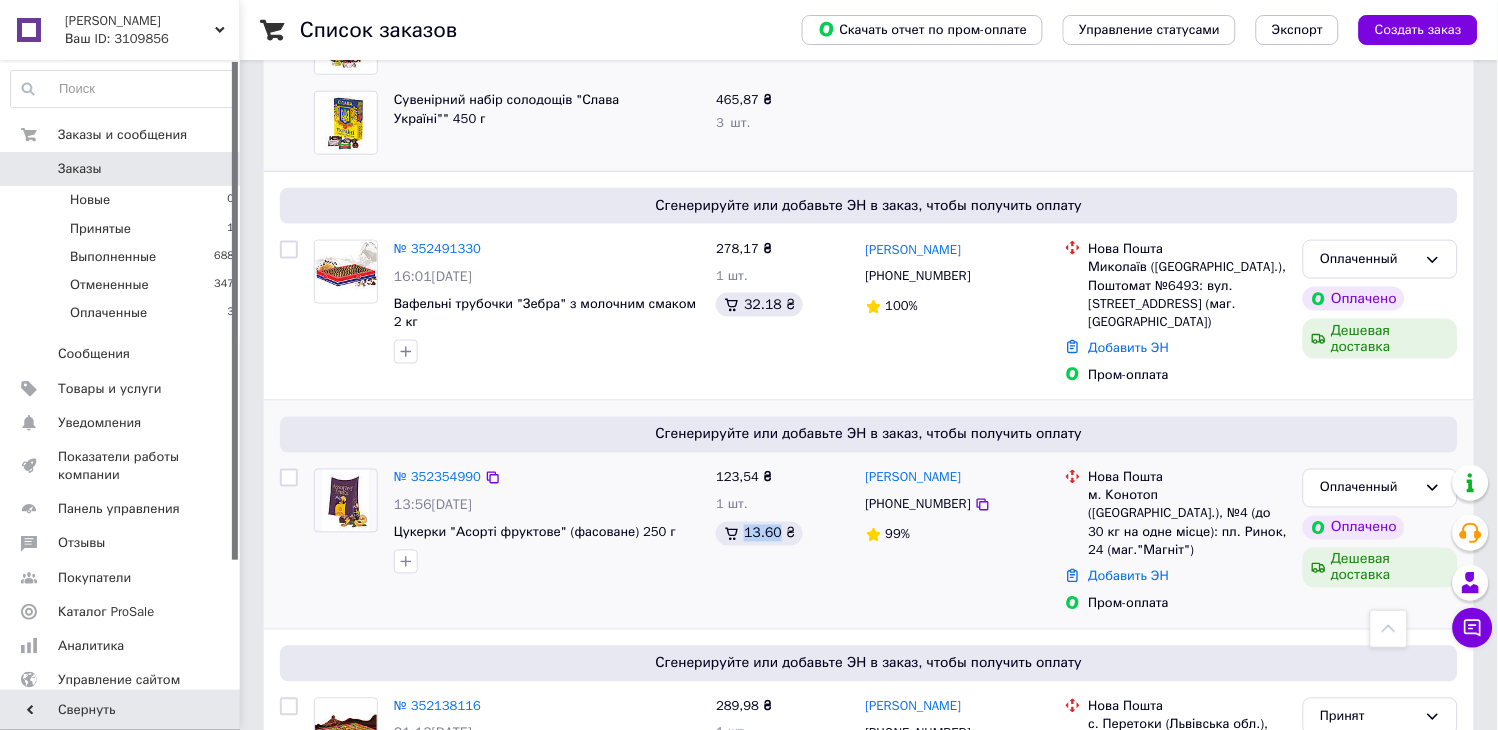 click on "№ 352354990" at bounding box center [547, 478] 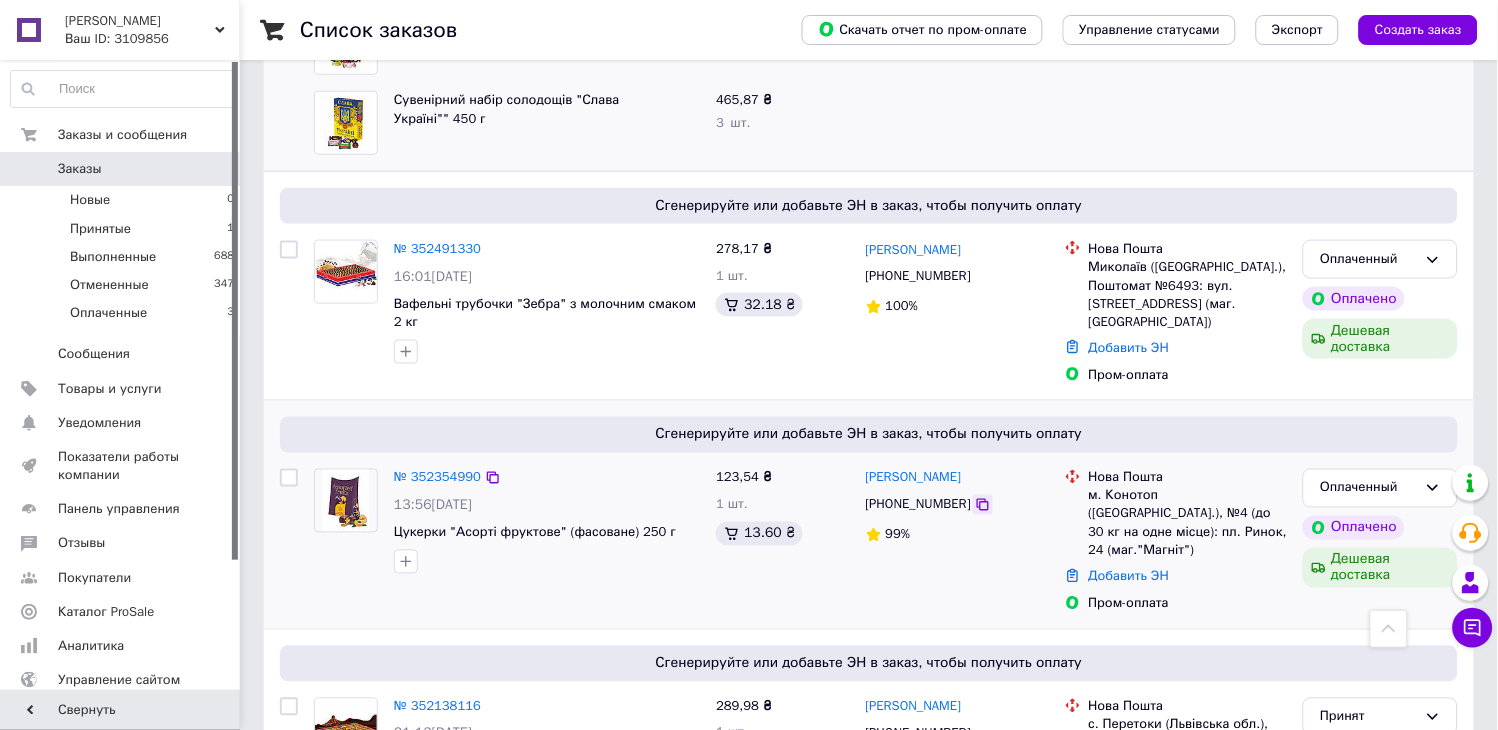 click 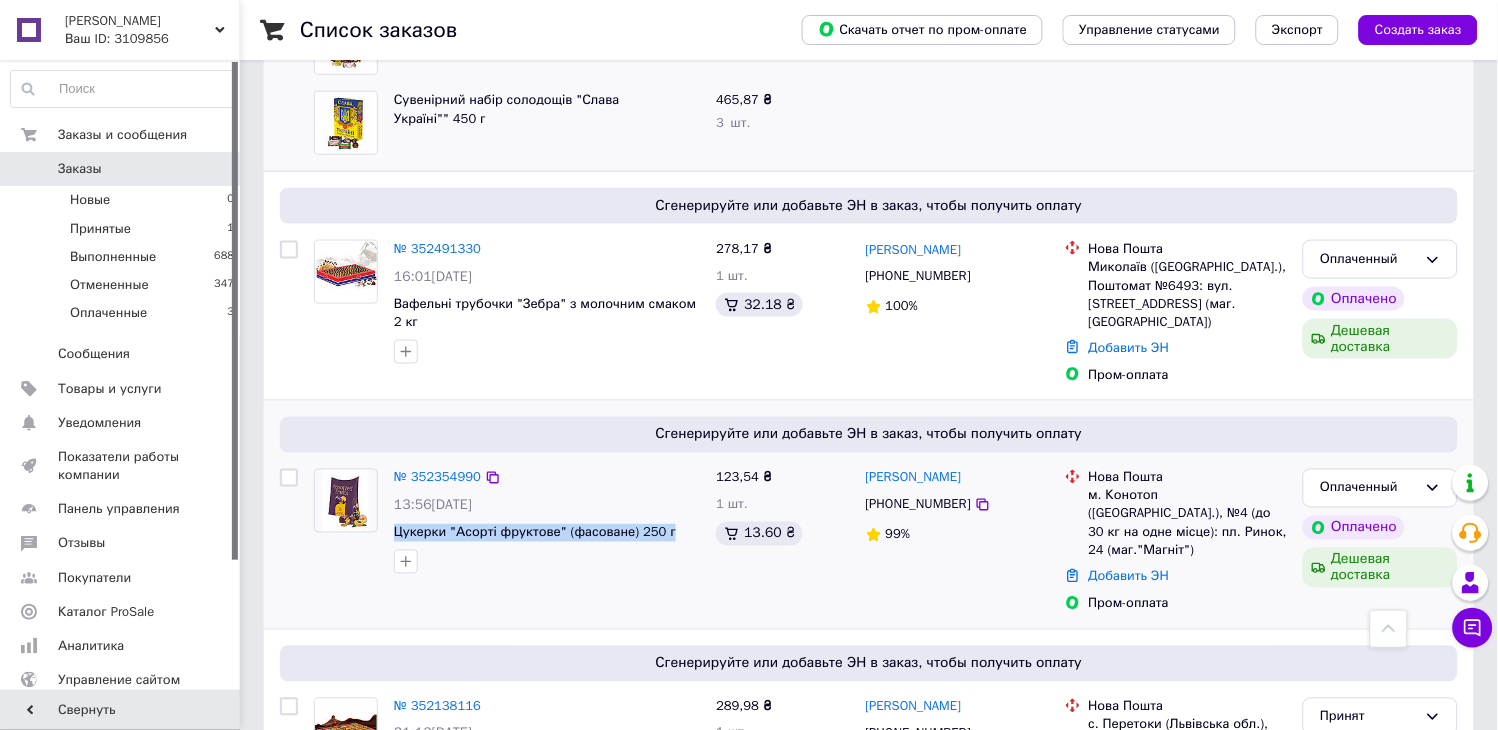 copy on "Цукерки "Асорті фруктове" (фасоване) 250 г" 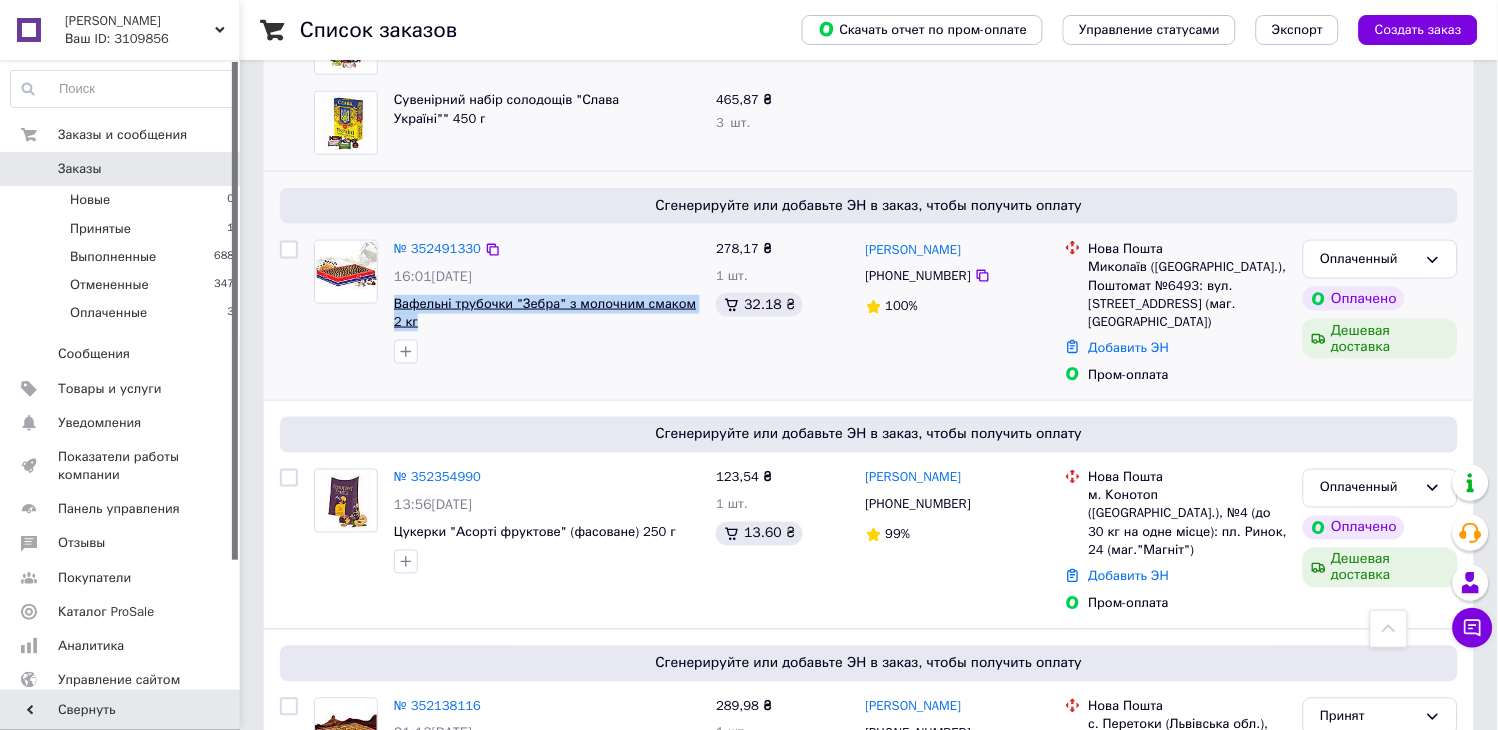 drag, startPoint x: 434, startPoint y: 318, endPoint x: 396, endPoint y: 304, distance: 40.496914 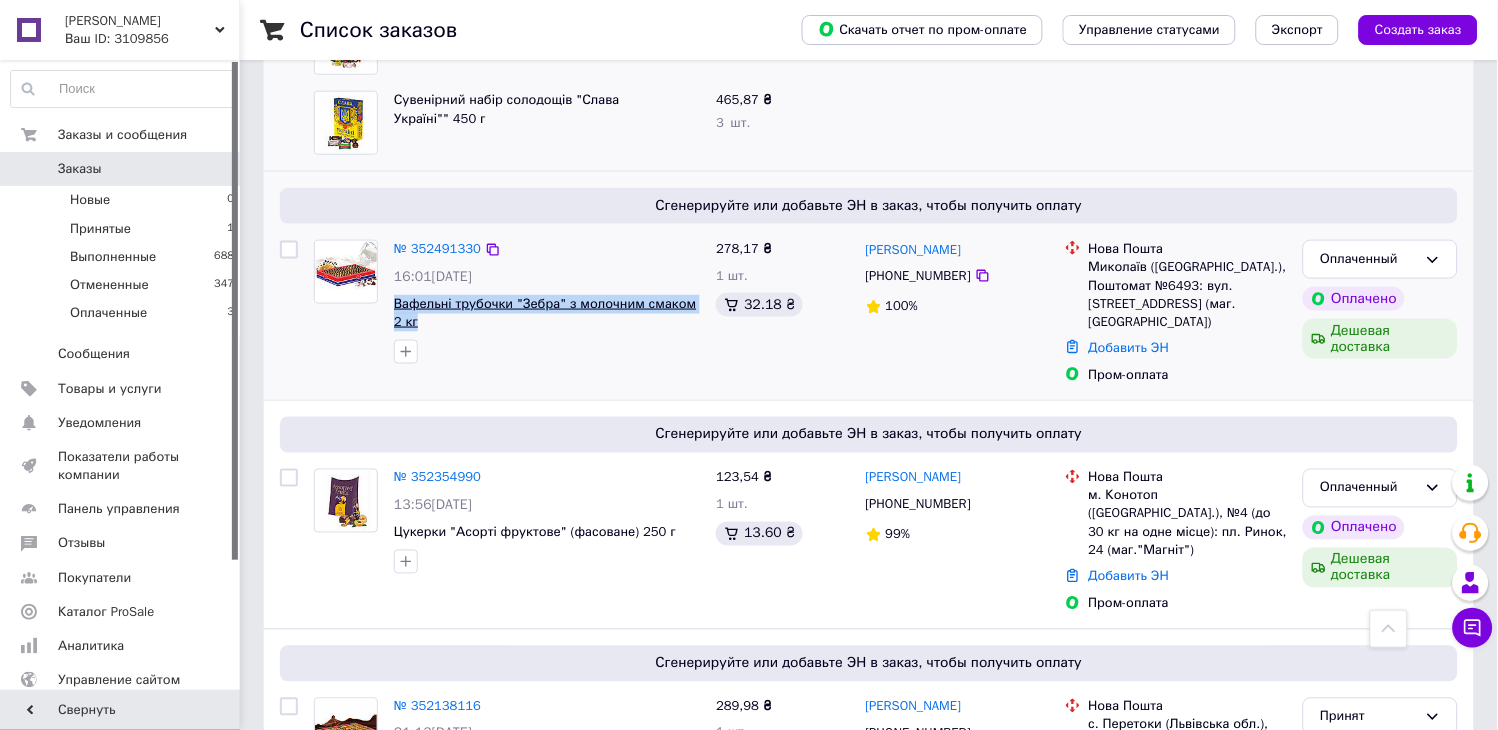 copy on "Вафельні трубочки "Зебра" з молочним смаком 2 кг" 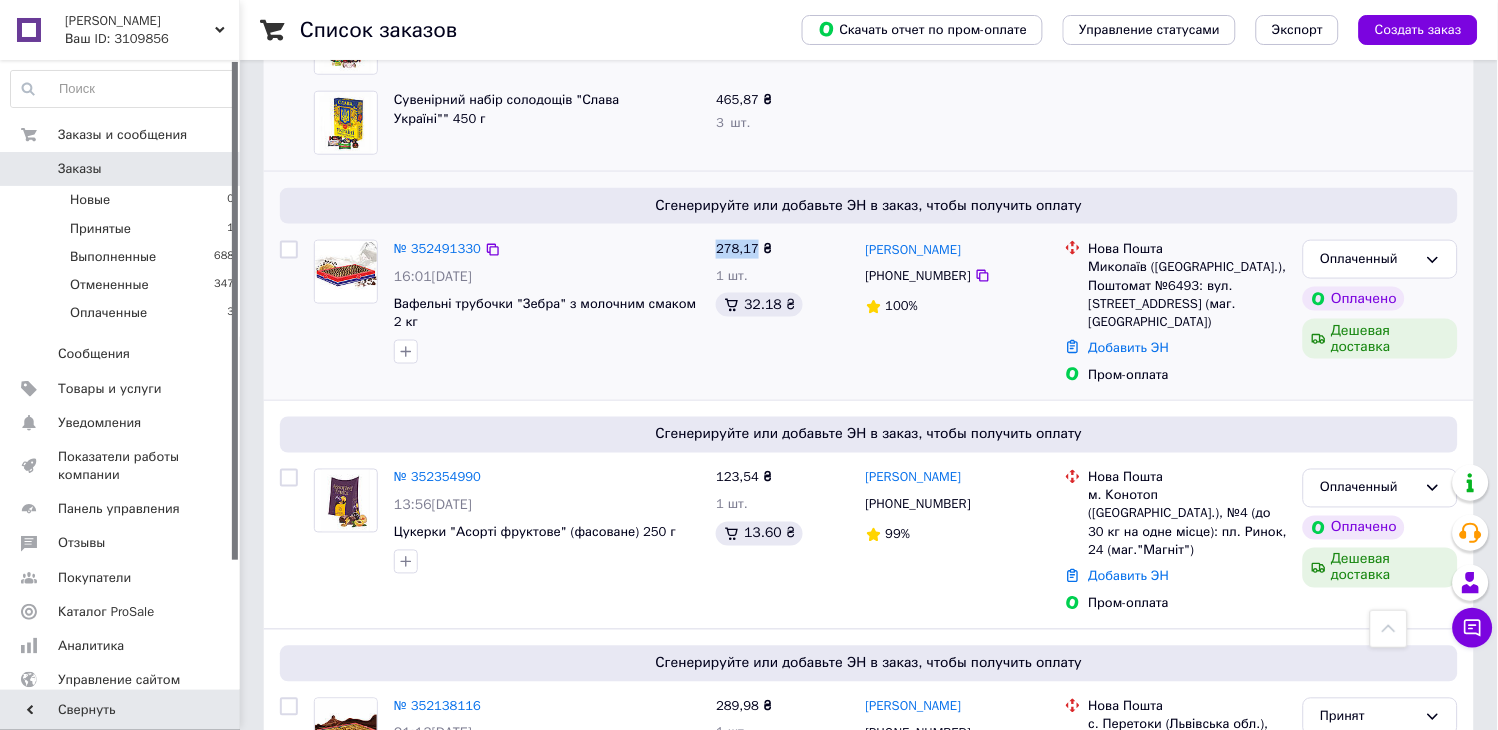 copy on "278,17" 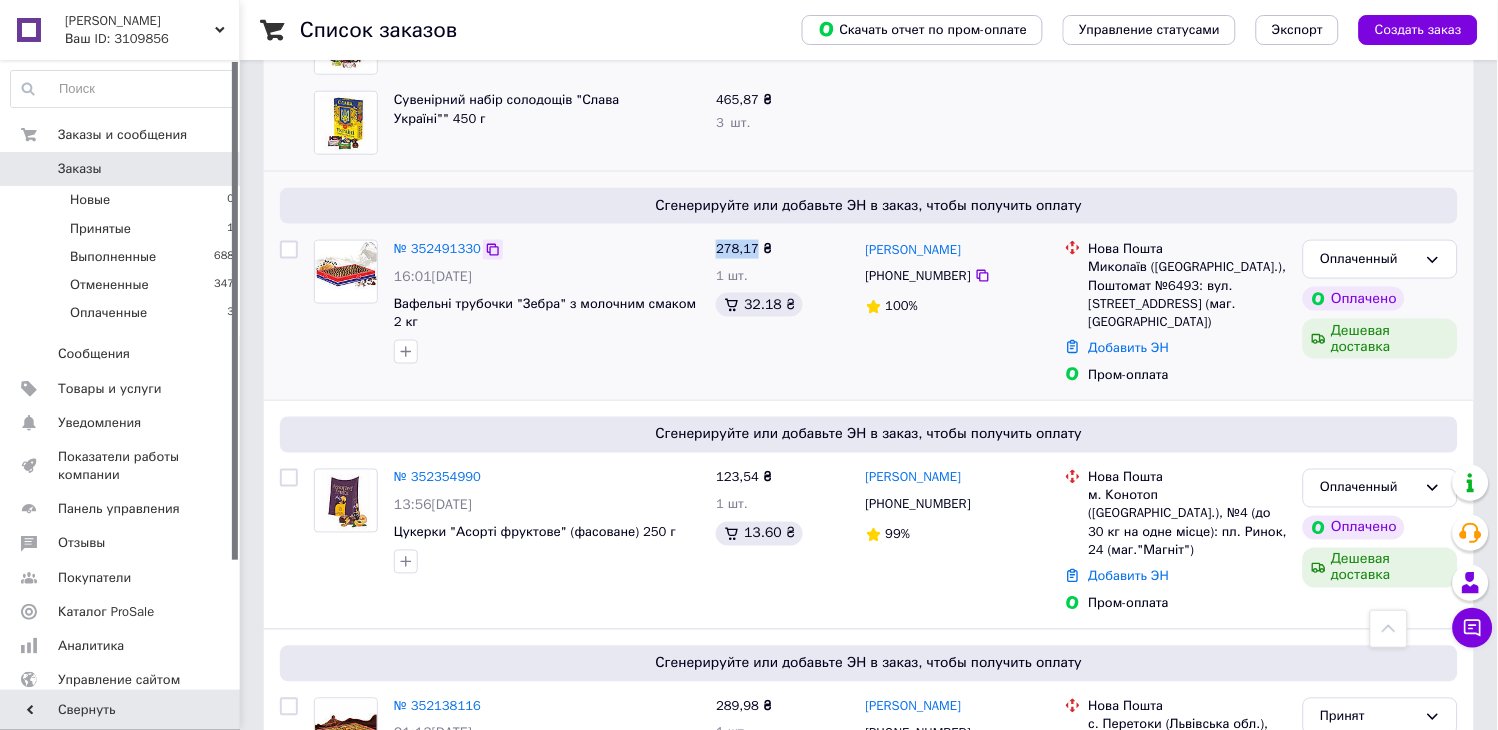 click 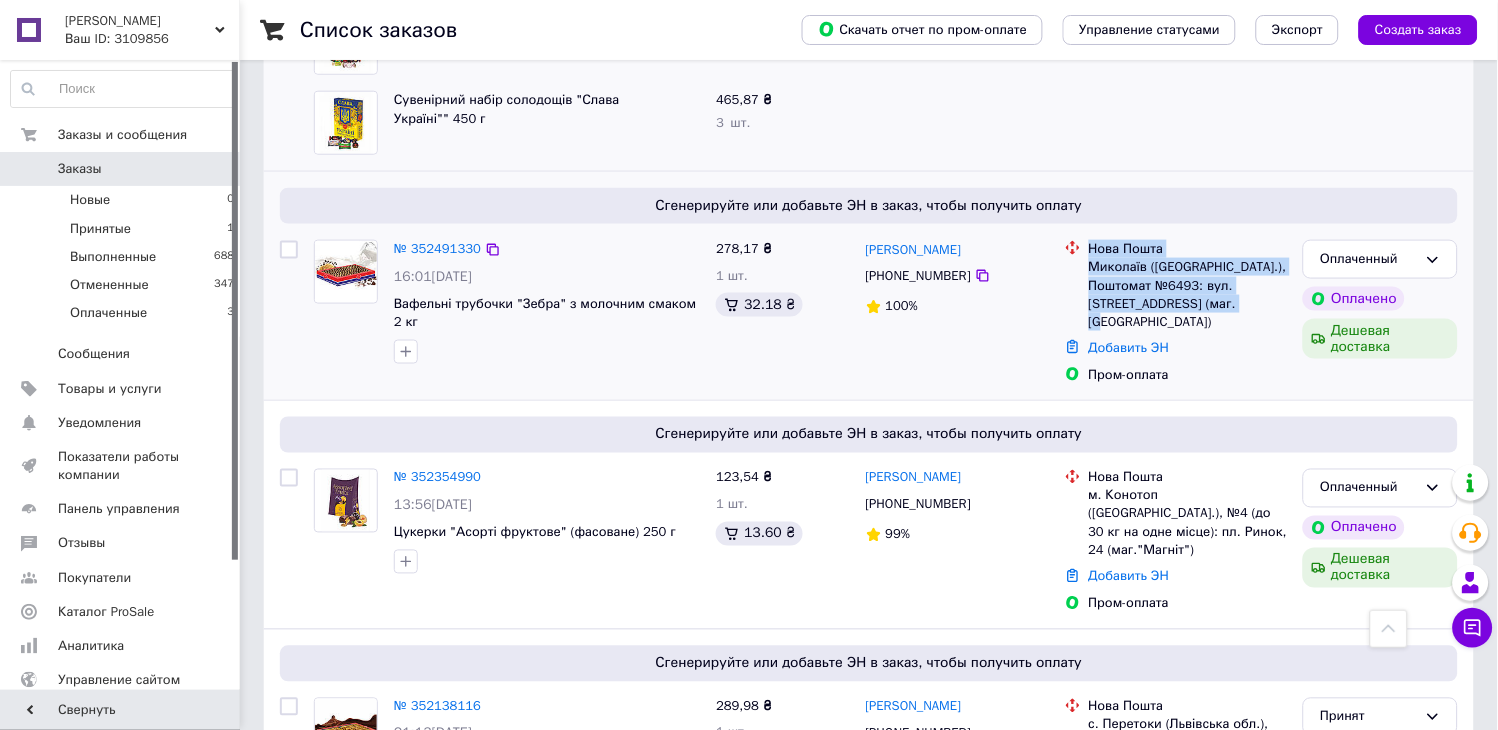 copy on "Нова Пошта Миколаїв (Миколаївська обл.), Поштомат №6493: вул. Пiвденна, 39а/1 (маг. АТБ)" 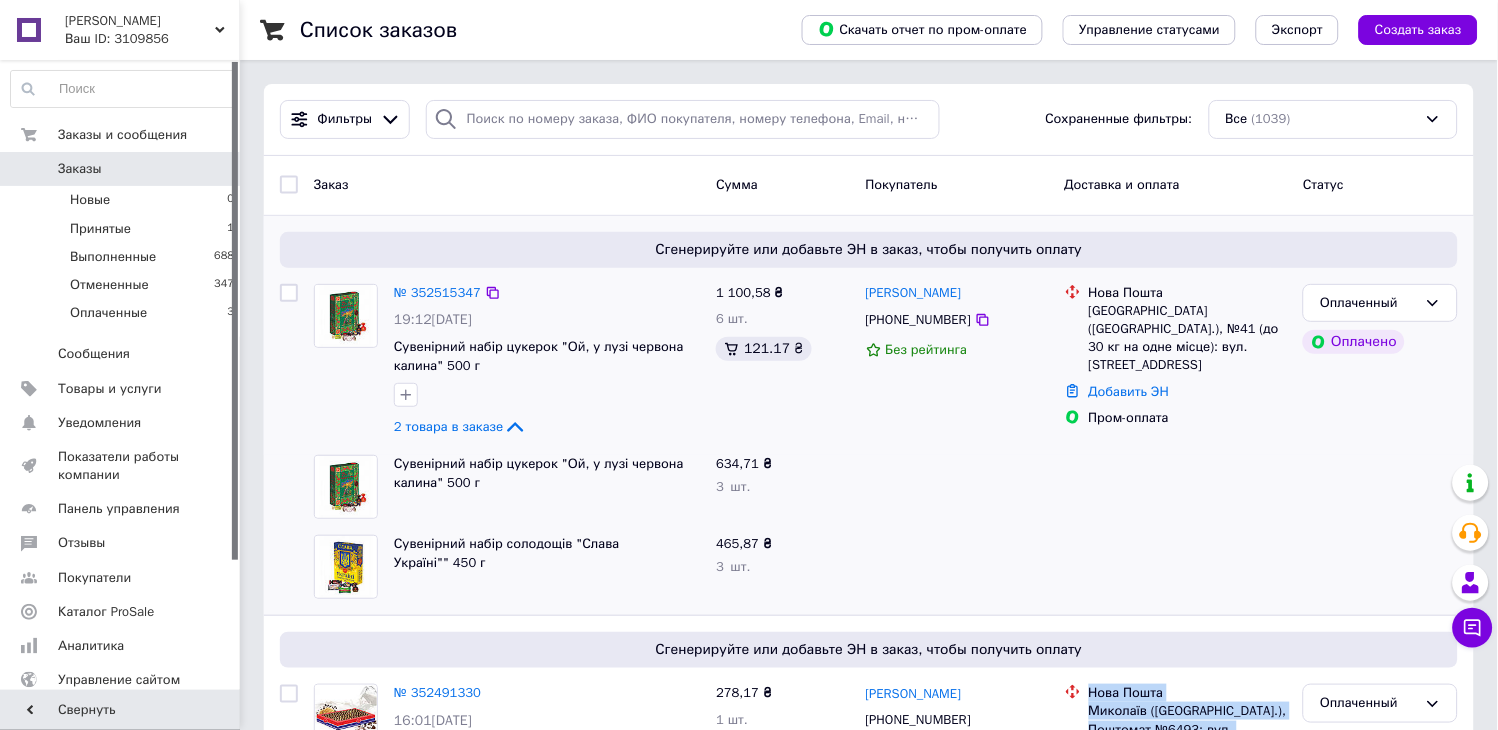 scroll, scrollTop: 111, scrollLeft: 0, axis: vertical 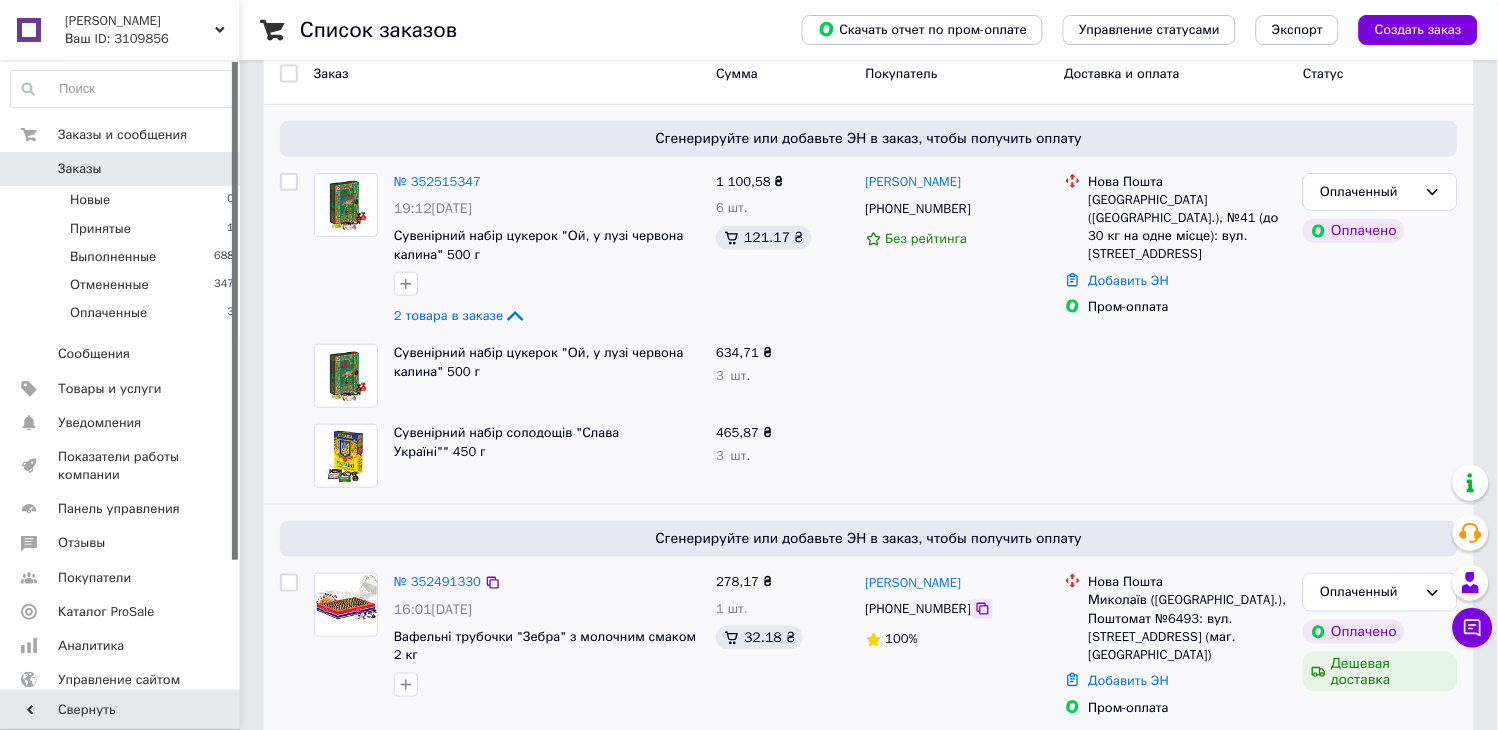 click 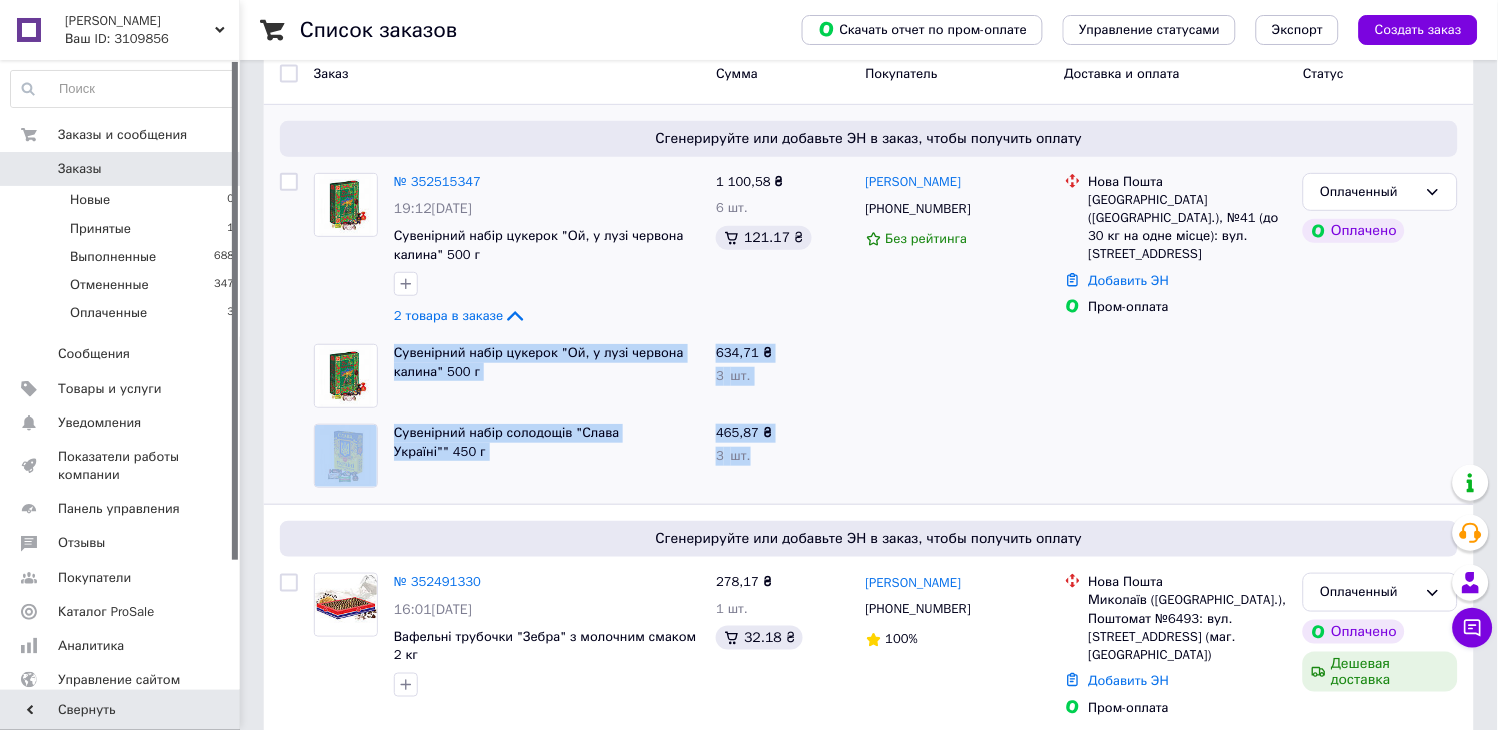 copy on "Сувенірний набір цукерок "Ой, у лузі червона калина" 500 г 634,71 ₴ 3   шт. Сувенірний набір солодощів "Слава Україні"" 450 г 465,87 ₴ 3   шт." 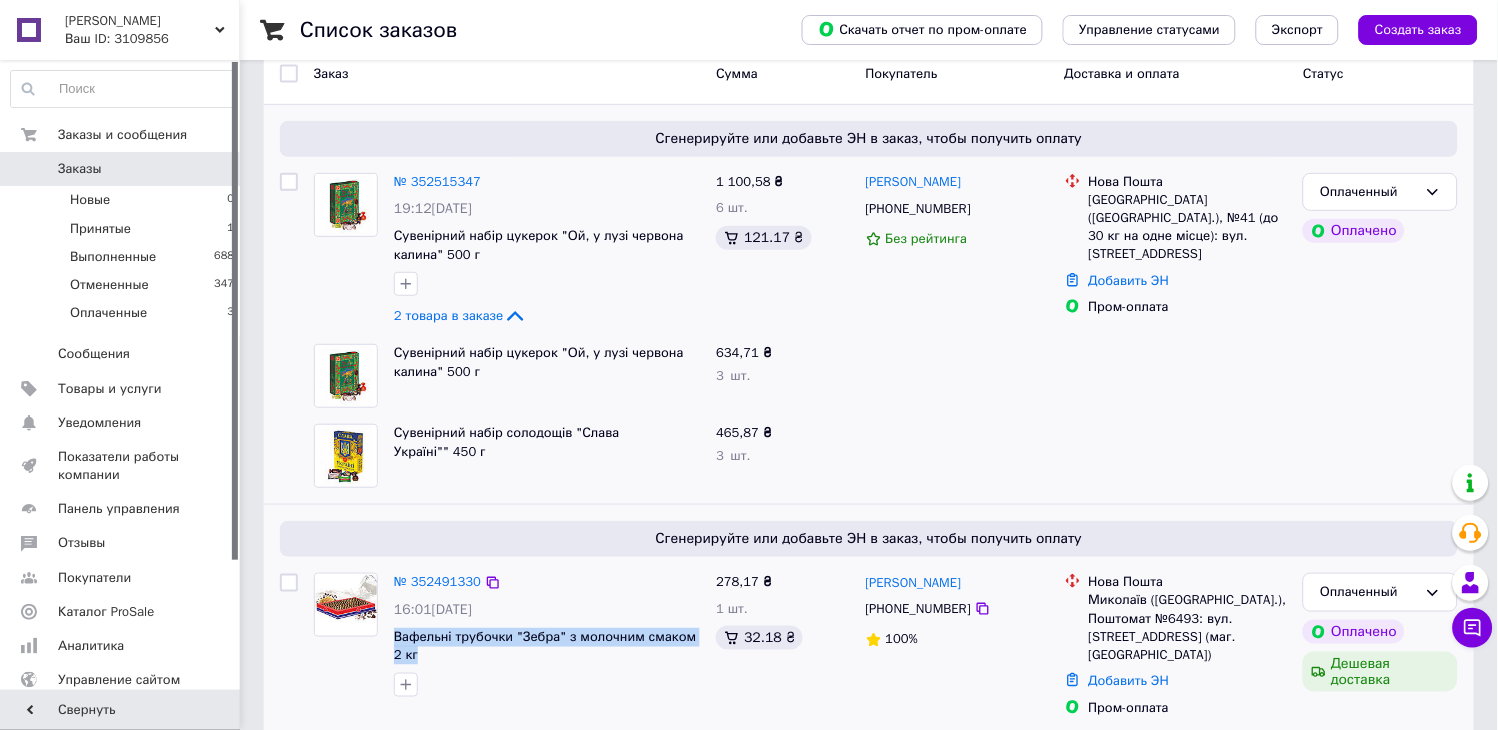 drag, startPoint x: 424, startPoint y: 658, endPoint x: 394, endPoint y: 645, distance: 32.695564 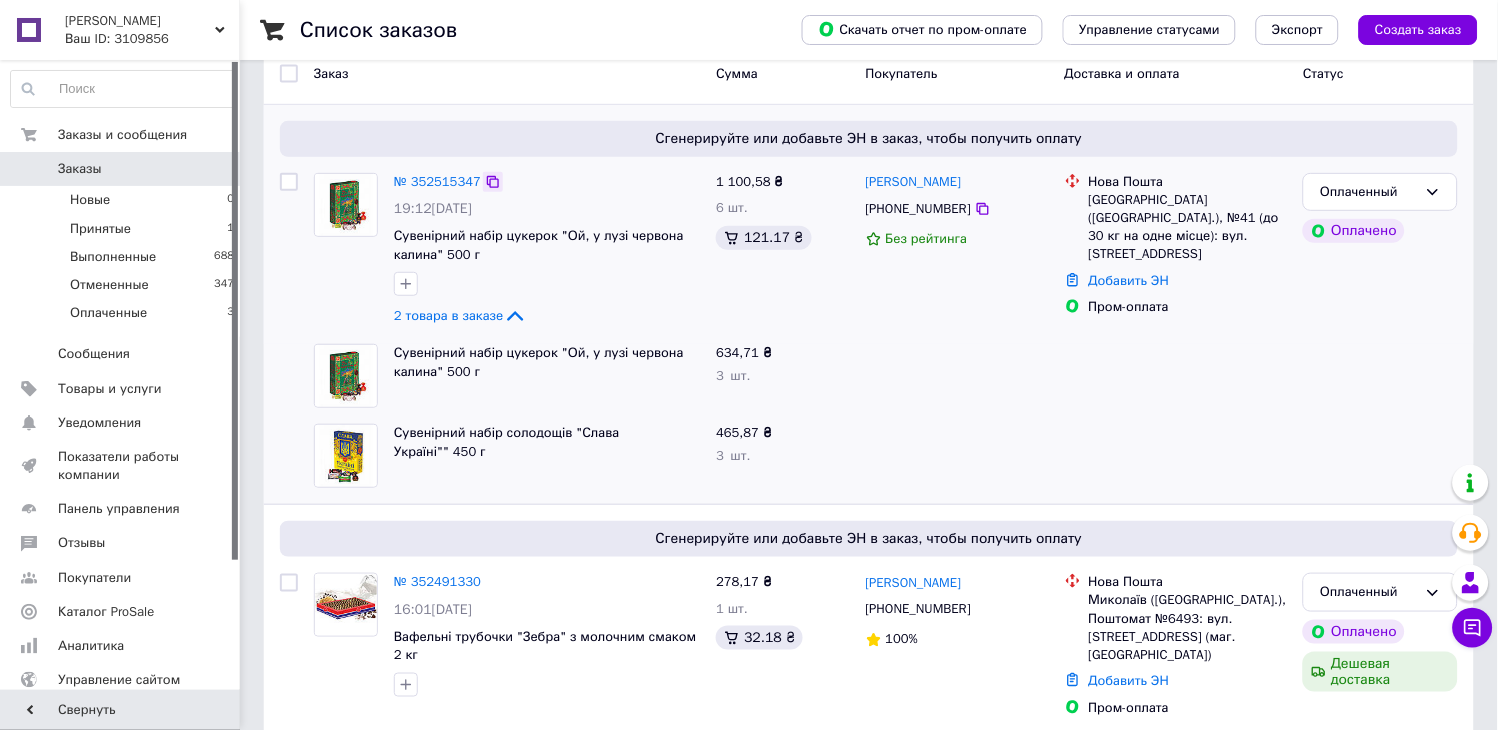 click 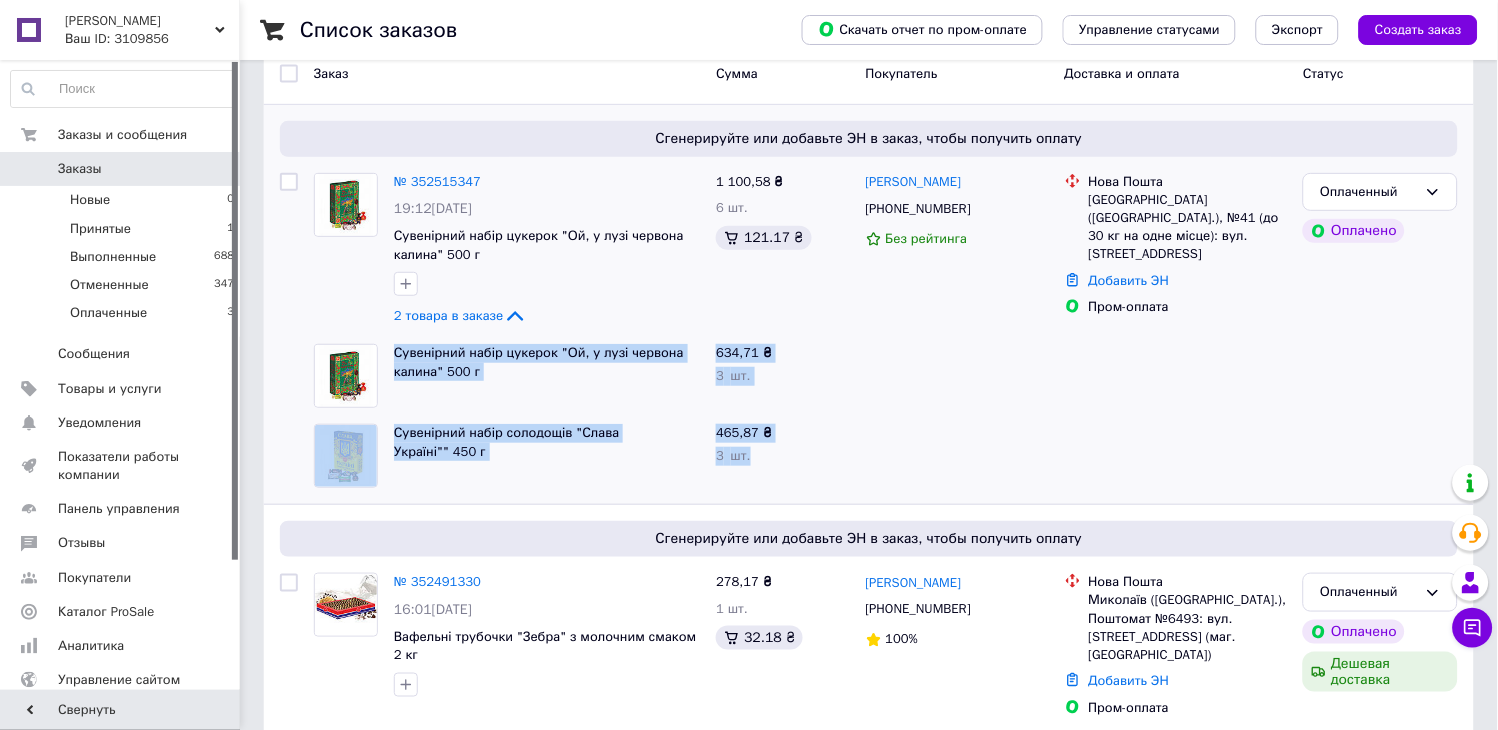 drag, startPoint x: 781, startPoint y: 461, endPoint x: 376, endPoint y: 356, distance: 418.38977 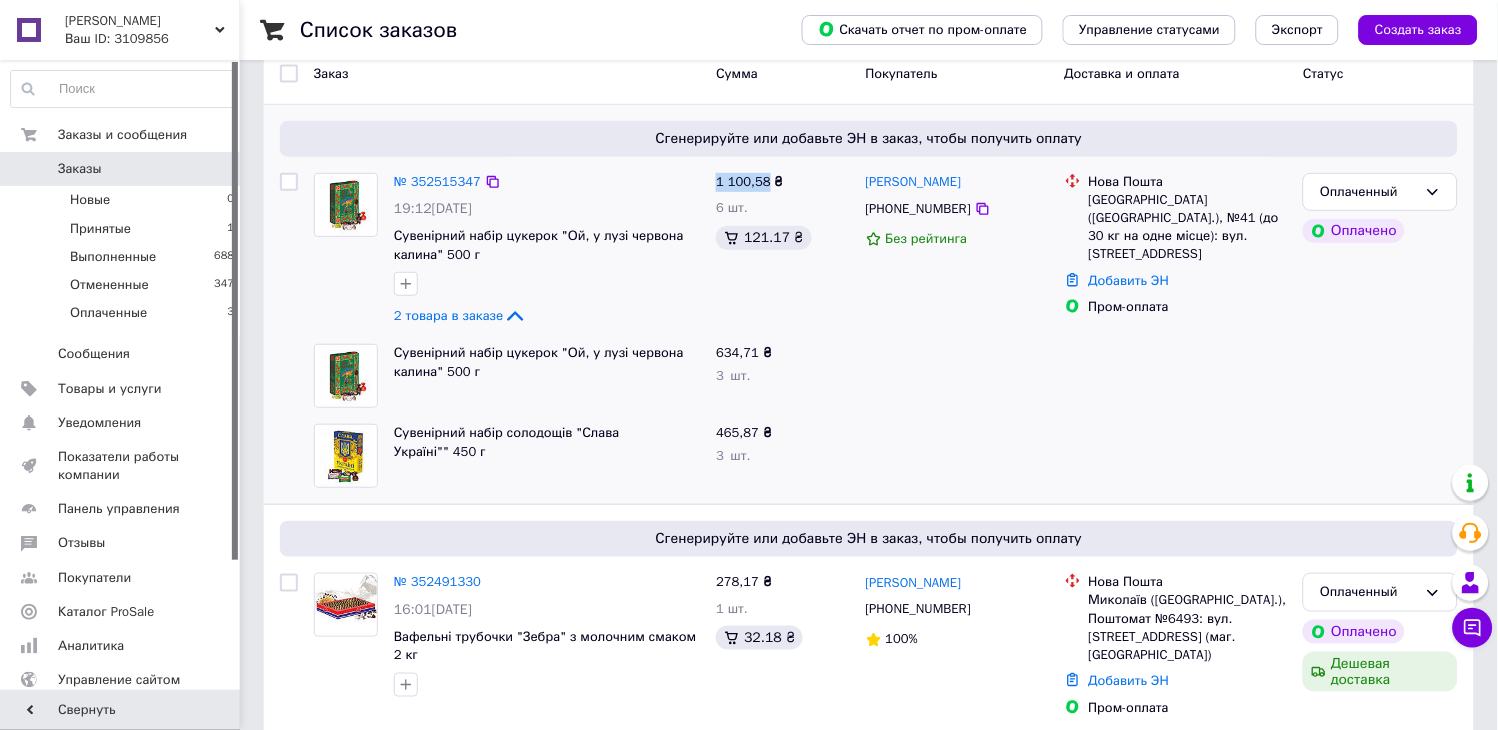 drag, startPoint x: 713, startPoint y: 182, endPoint x: 768, endPoint y: 178, distance: 55.145264 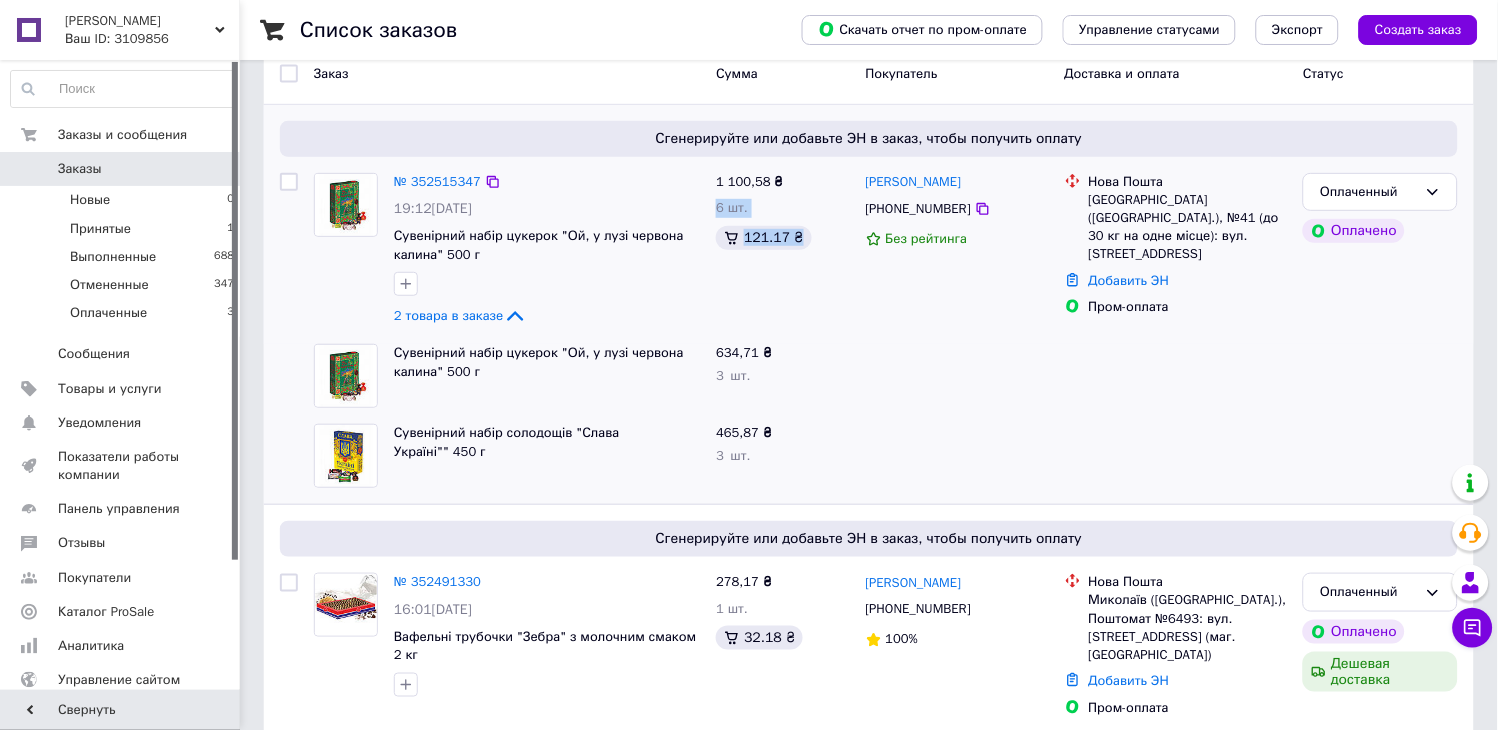 click on "№ 352515347 19:12, 13.07.2025 Сувенірний набір цукерок "Ой, у лузі червона калина" 500 г 2 товара в заказе 1 100,58 ₴ 6 шт. 121.17 ₴ Анна-Марія Павенська +380507506907 Без рейтинга Нова Пошта Львів (Львівська обл.), №41 (до 30 кг на одне місце): вул. Пасічна, 84А Добавить ЭН Пром-оплата Оплаченный Оплачено" at bounding box center [869, 251] 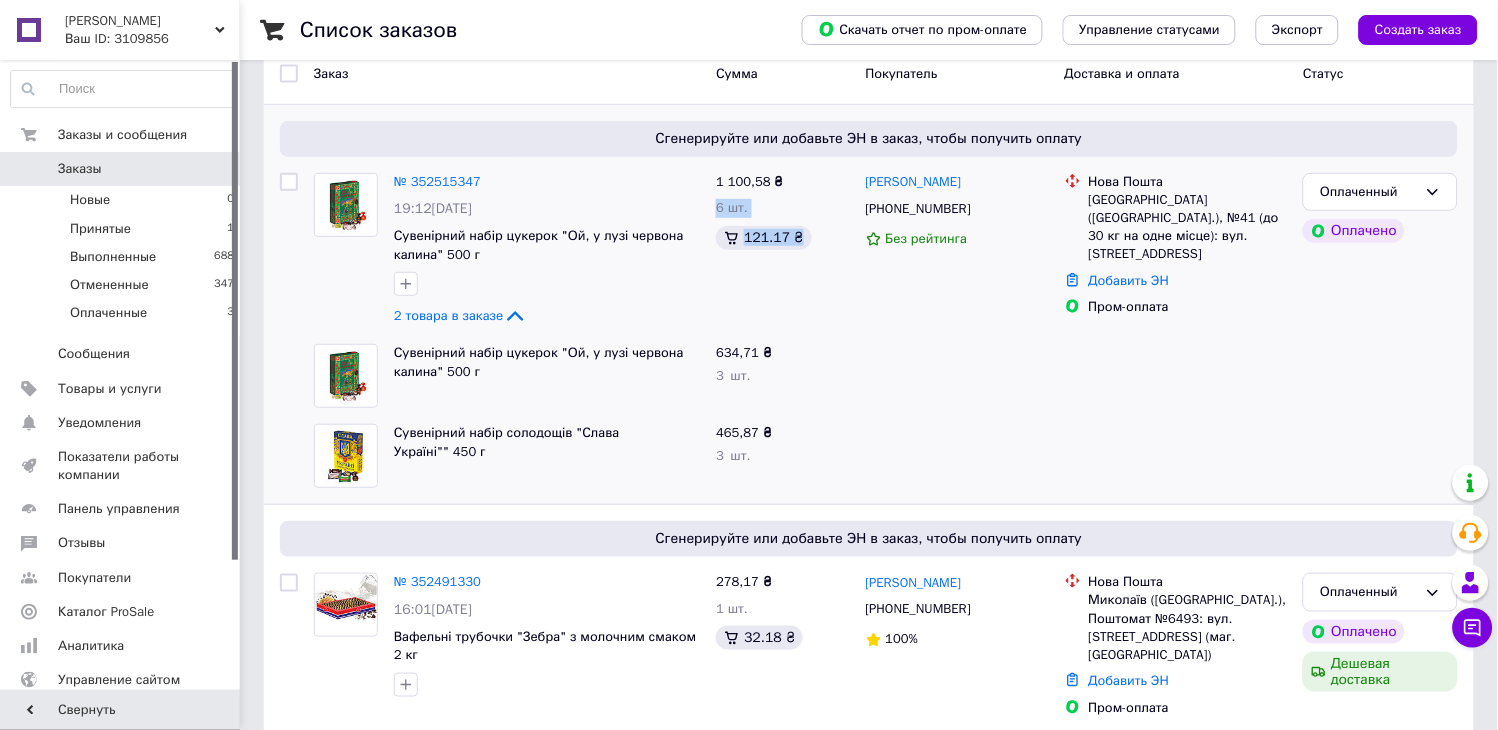 click at bounding box center [957, 376] 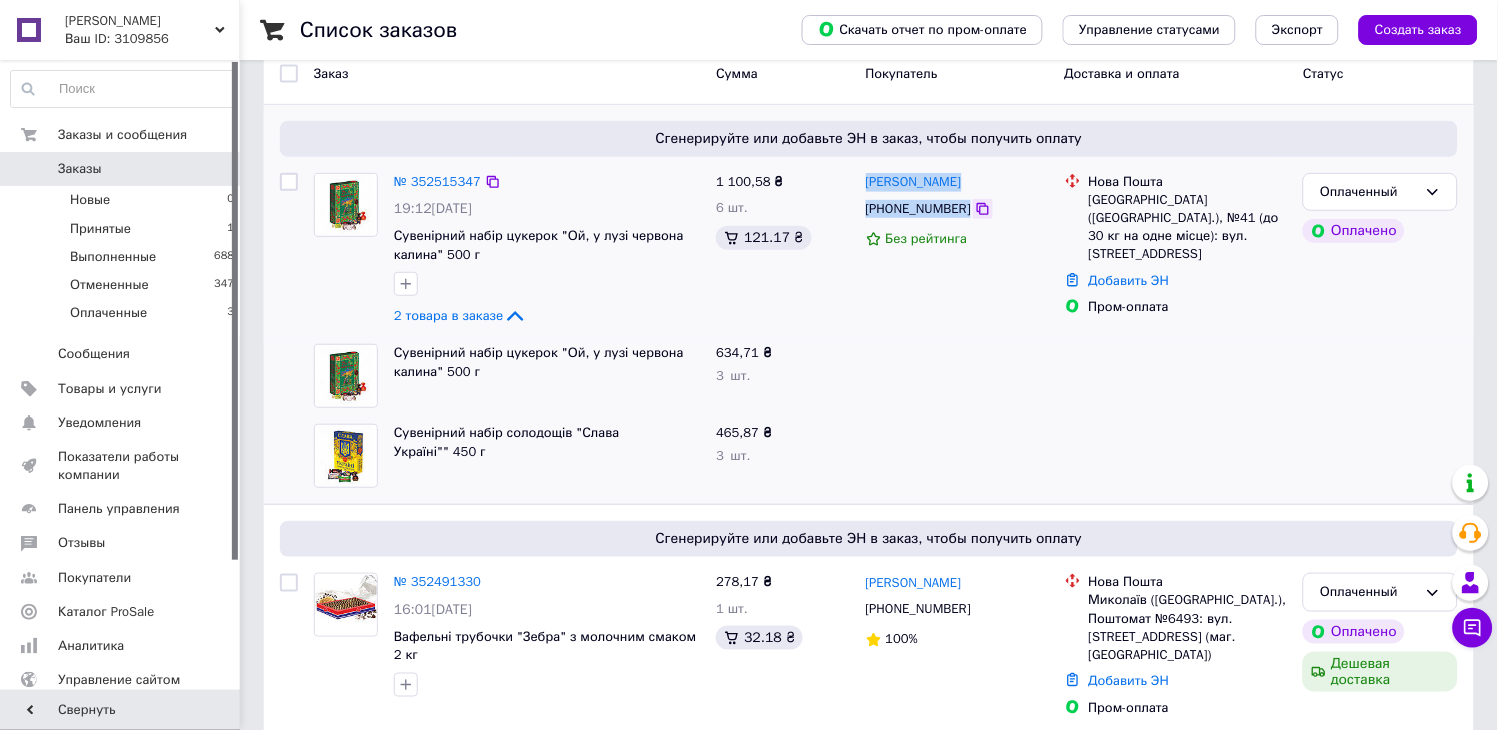 drag, startPoint x: 861, startPoint y: 174, endPoint x: 961, endPoint y: 208, distance: 105.62197 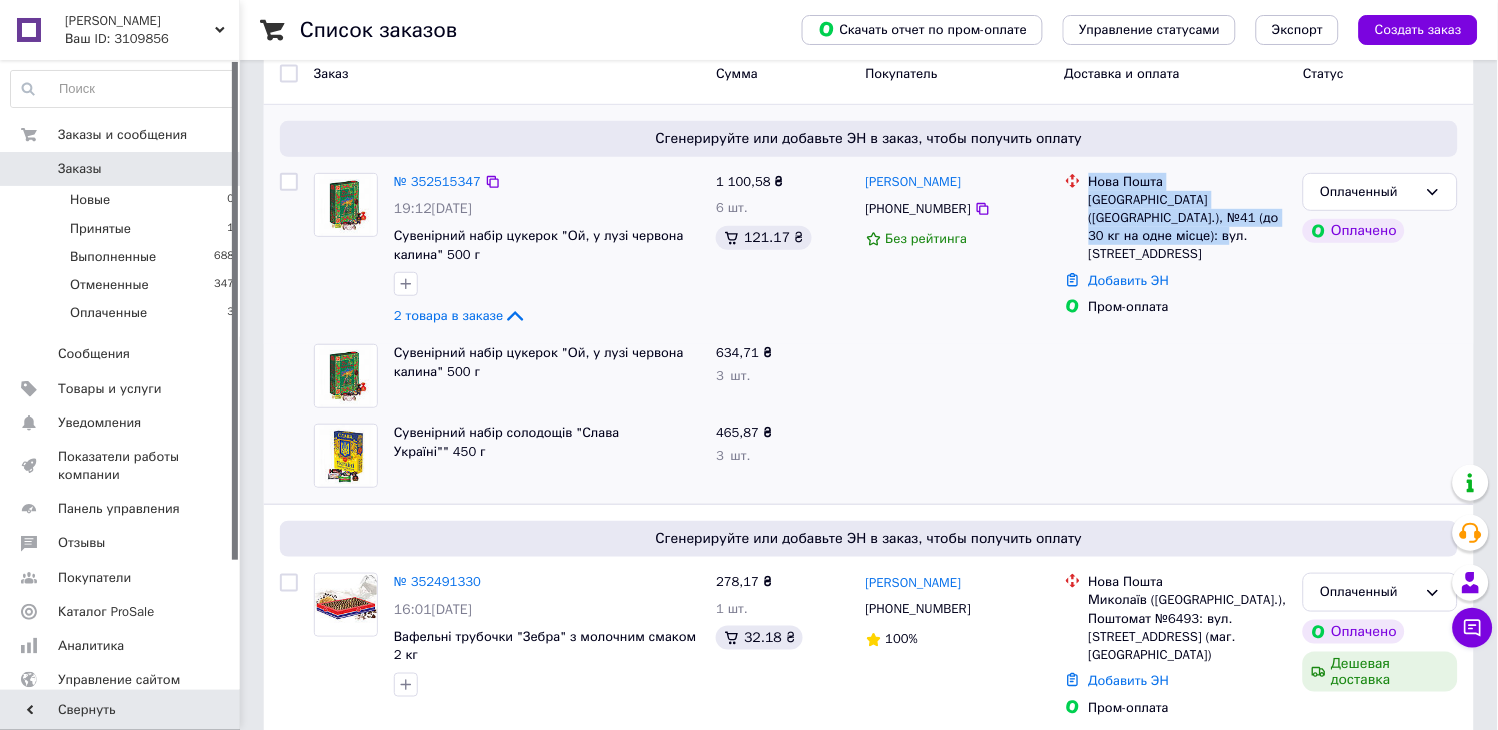 drag, startPoint x: 1087, startPoint y: 176, endPoint x: 1185, endPoint y: 245, distance: 119.85408 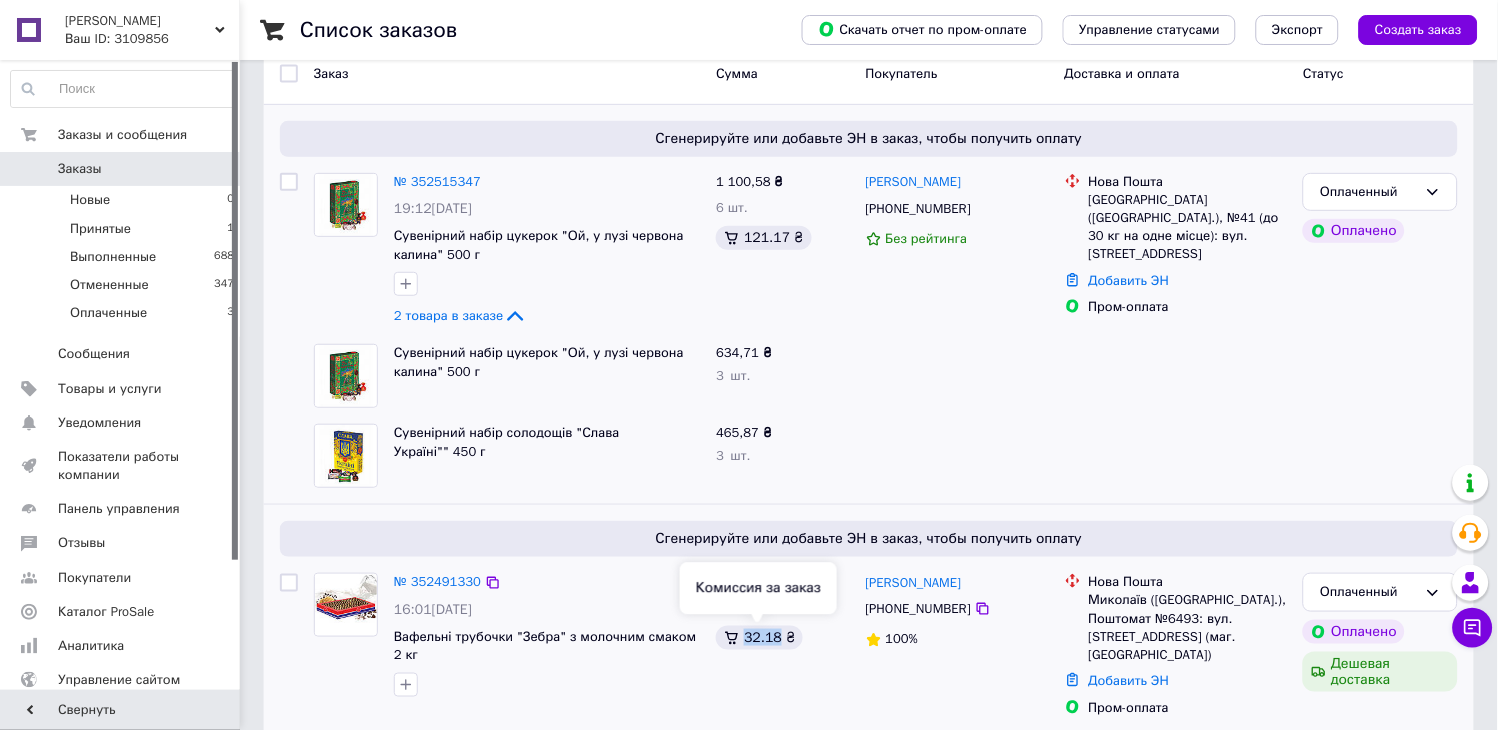 drag, startPoint x: 746, startPoint y: 636, endPoint x: 777, endPoint y: 641, distance: 31.400637 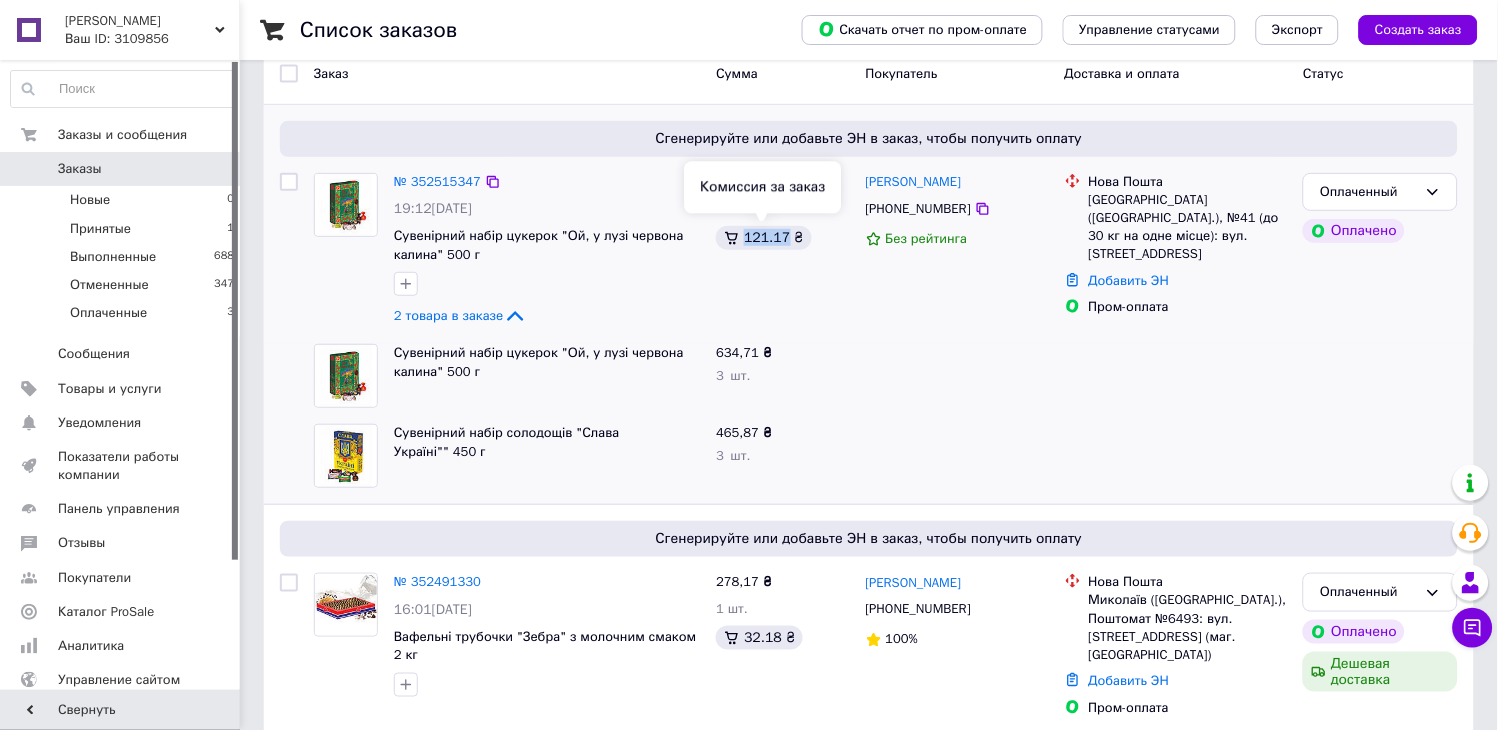 drag, startPoint x: 786, startPoint y: 237, endPoint x: 741, endPoint y: 231, distance: 45.39824 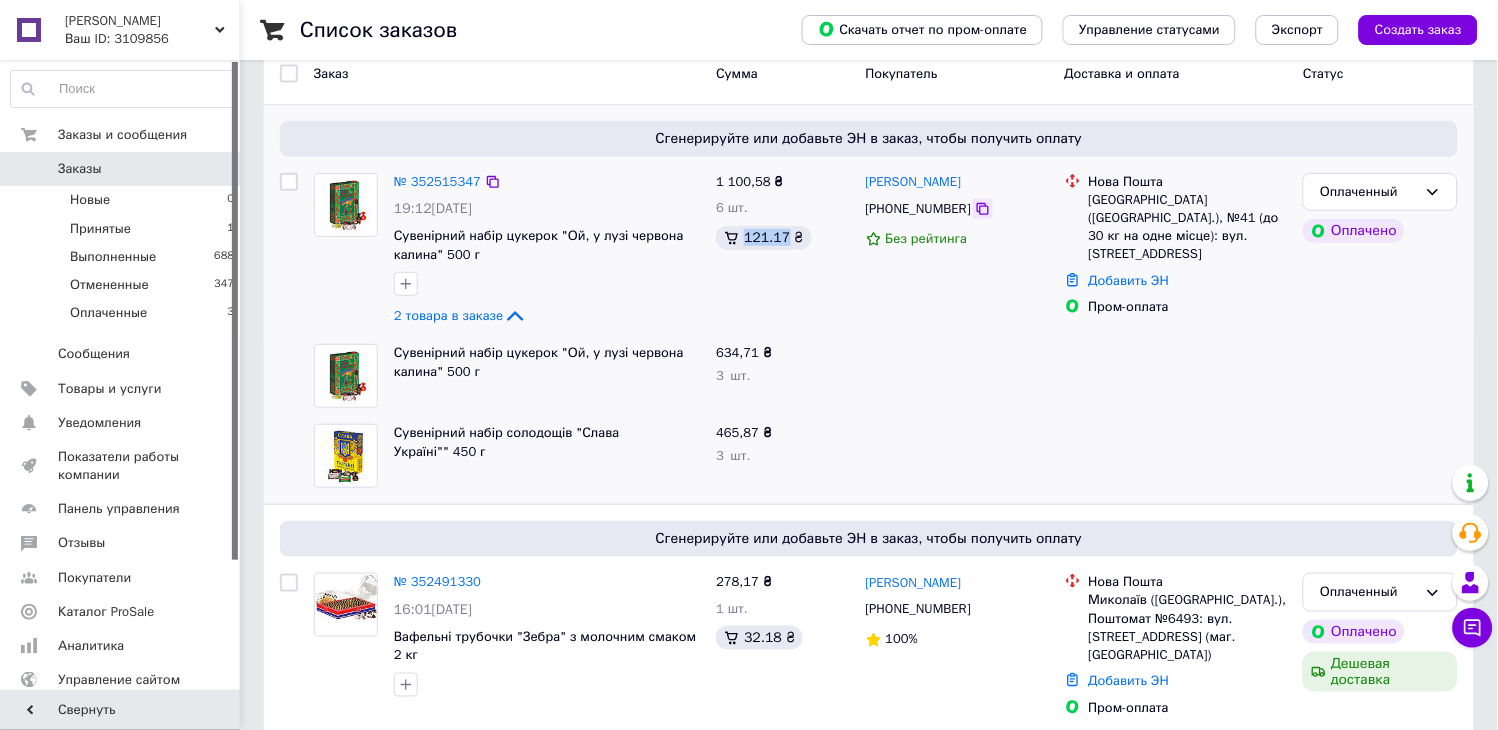 click 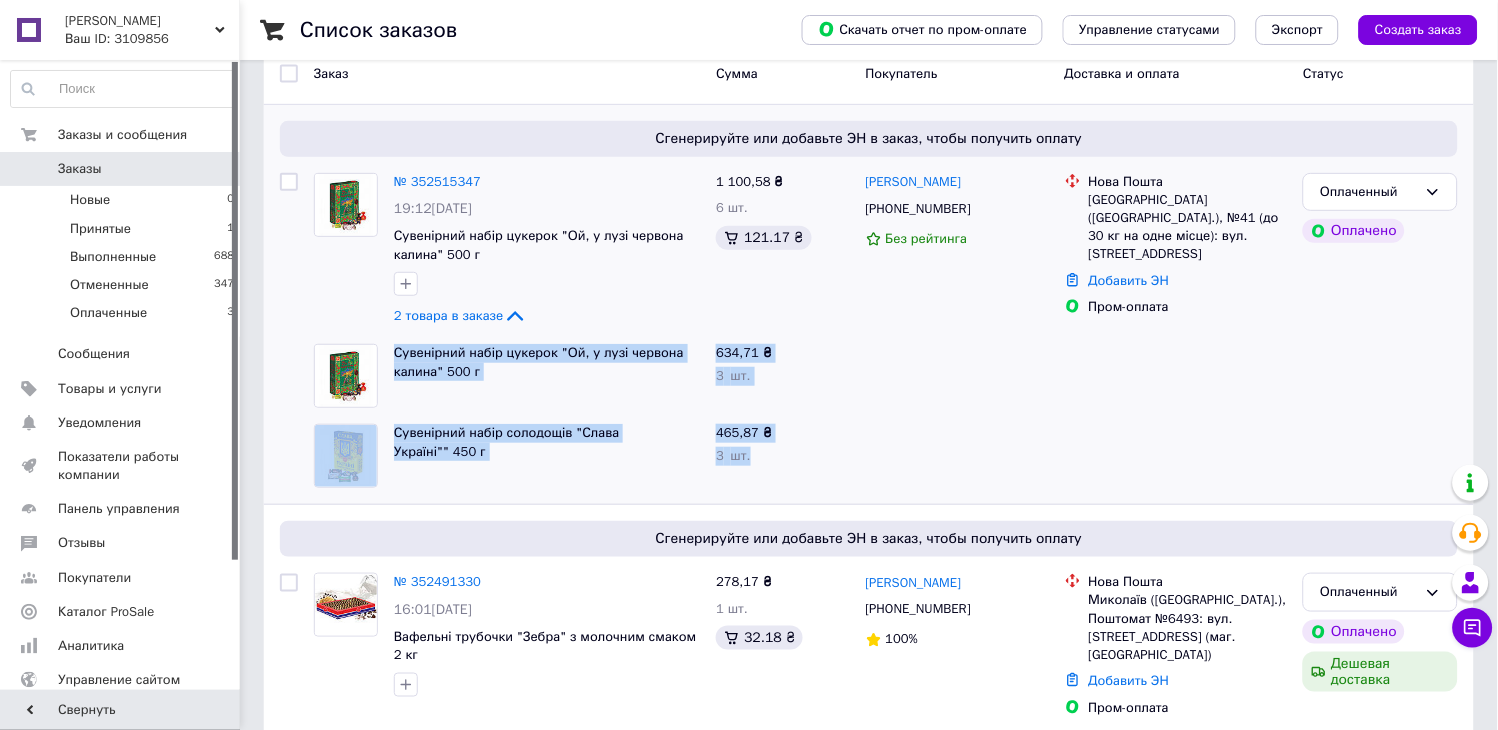 drag, startPoint x: 788, startPoint y: 457, endPoint x: 391, endPoint y: 356, distance: 409.64618 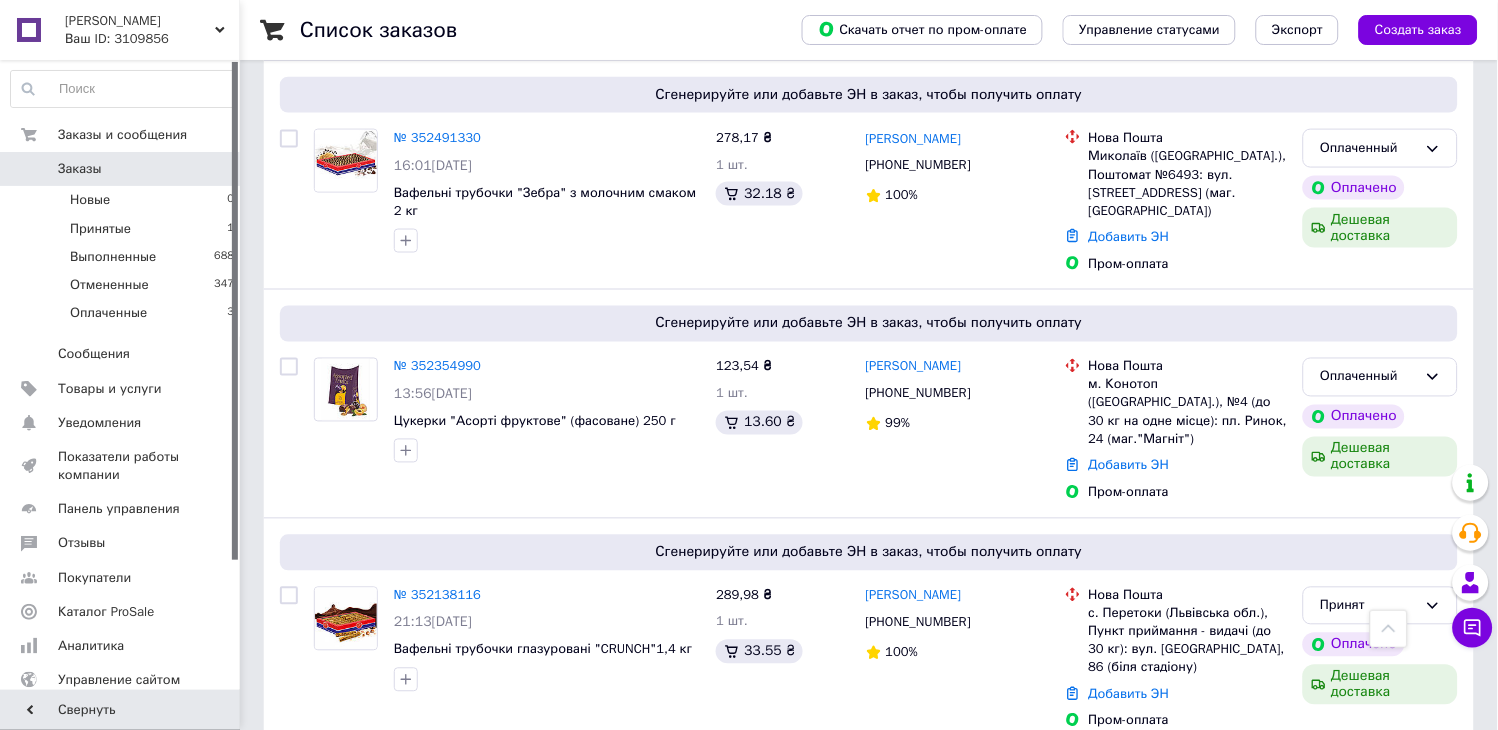 scroll, scrollTop: 777, scrollLeft: 0, axis: vertical 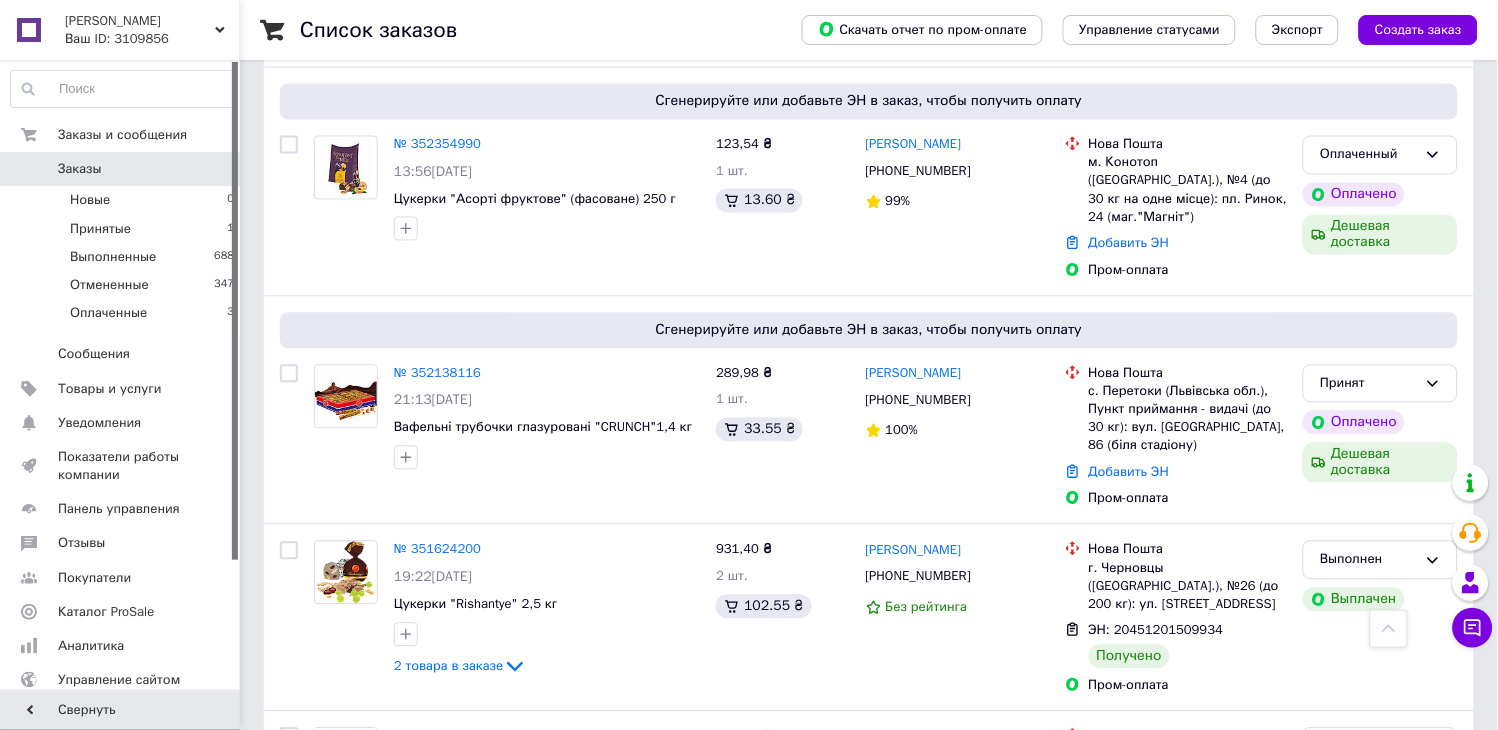 click on "Ваш ID: 3109856" at bounding box center (152, 39) 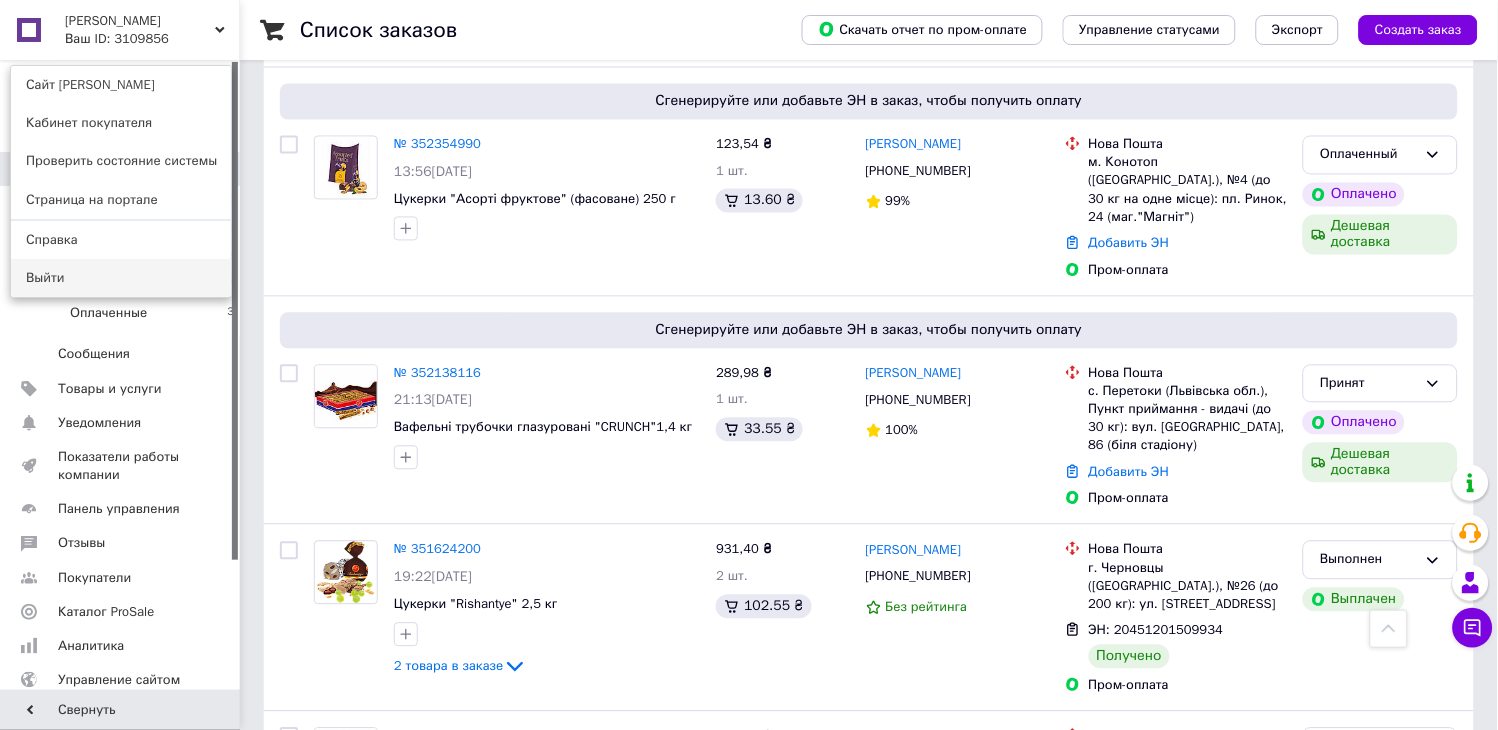 click on "Выйти" at bounding box center (121, 278) 